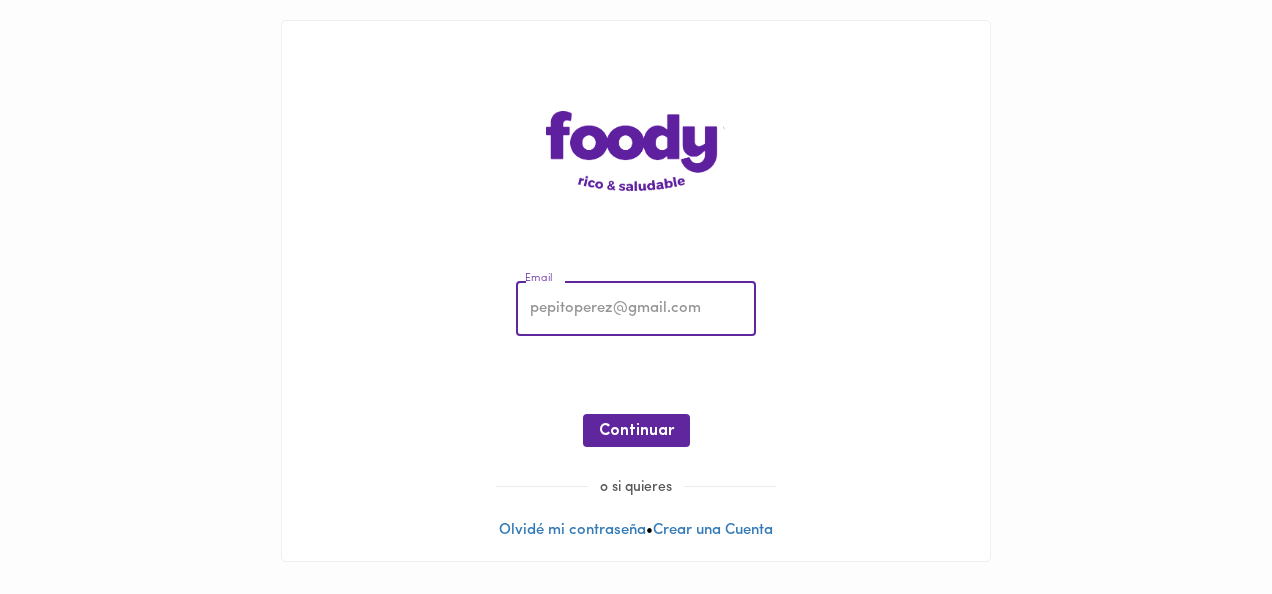 click at bounding box center (636, 309) 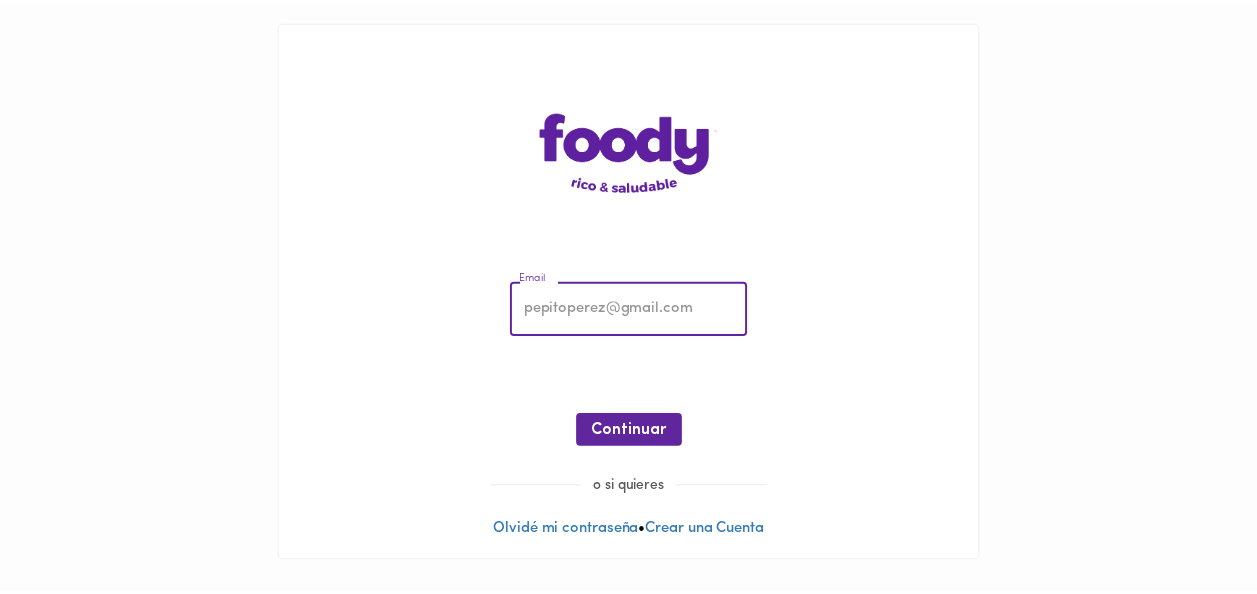 scroll, scrollTop: 0, scrollLeft: 0, axis: both 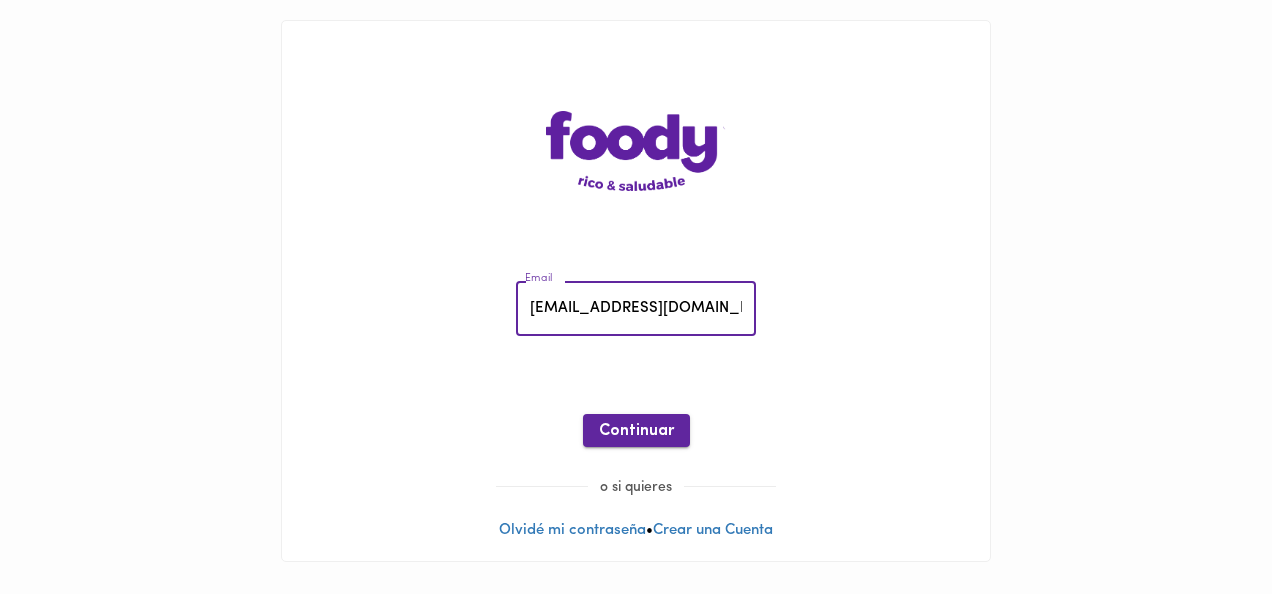 click on "Continuar" at bounding box center [636, 431] 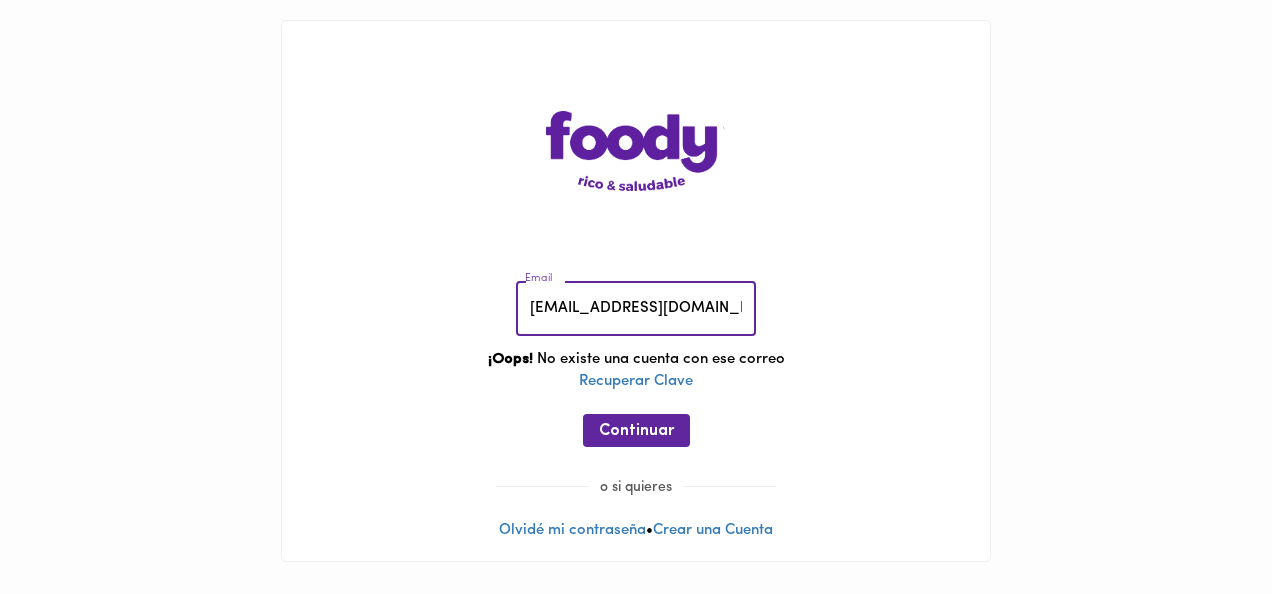 drag, startPoint x: 712, startPoint y: 313, endPoint x: 279, endPoint y: 264, distance: 435.7637 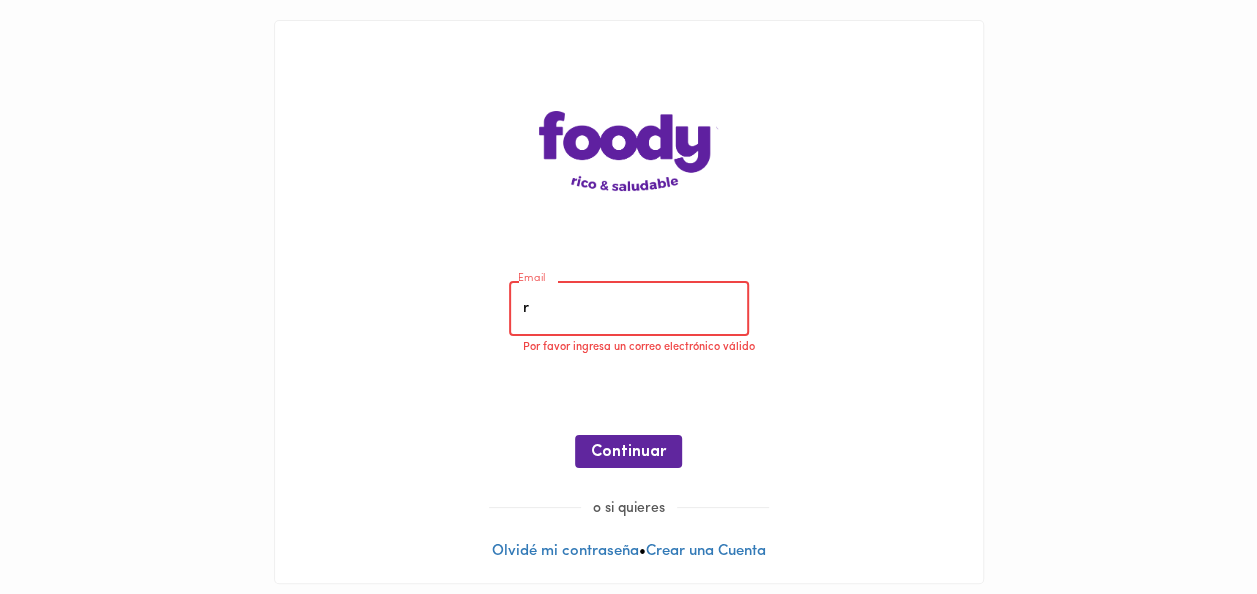 type on "[EMAIL_ADDRESS][DOMAIN_NAME]" 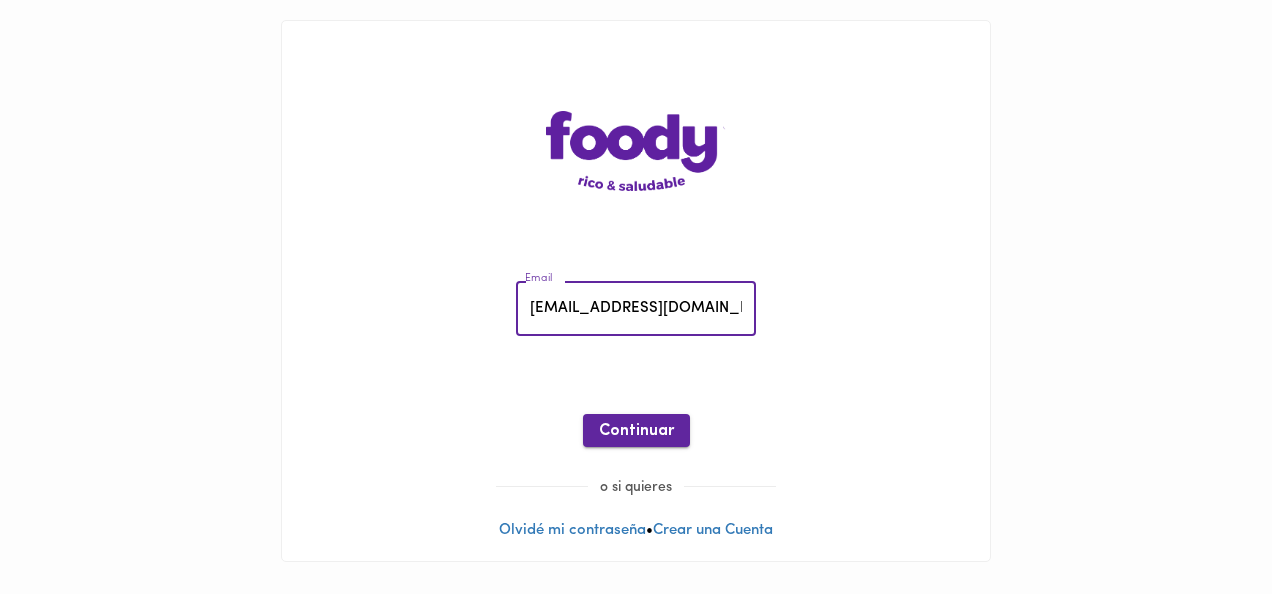 click on "Continuar" at bounding box center [636, 431] 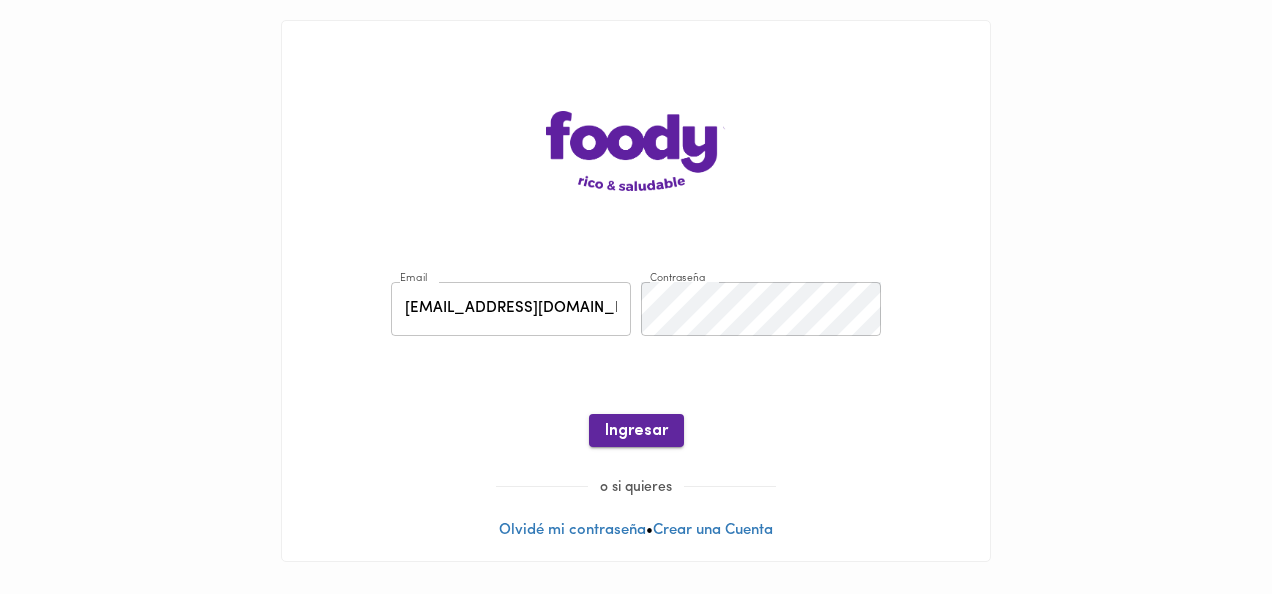 click on "Ingresar" at bounding box center [636, 431] 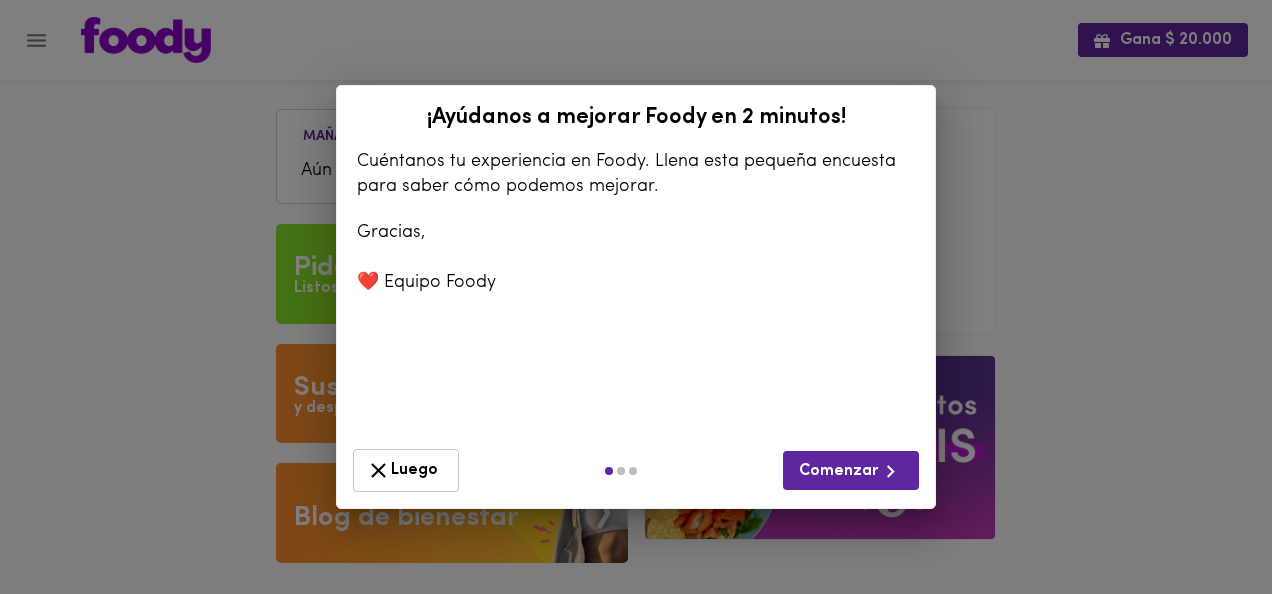 click on "Luego" at bounding box center (406, 470) 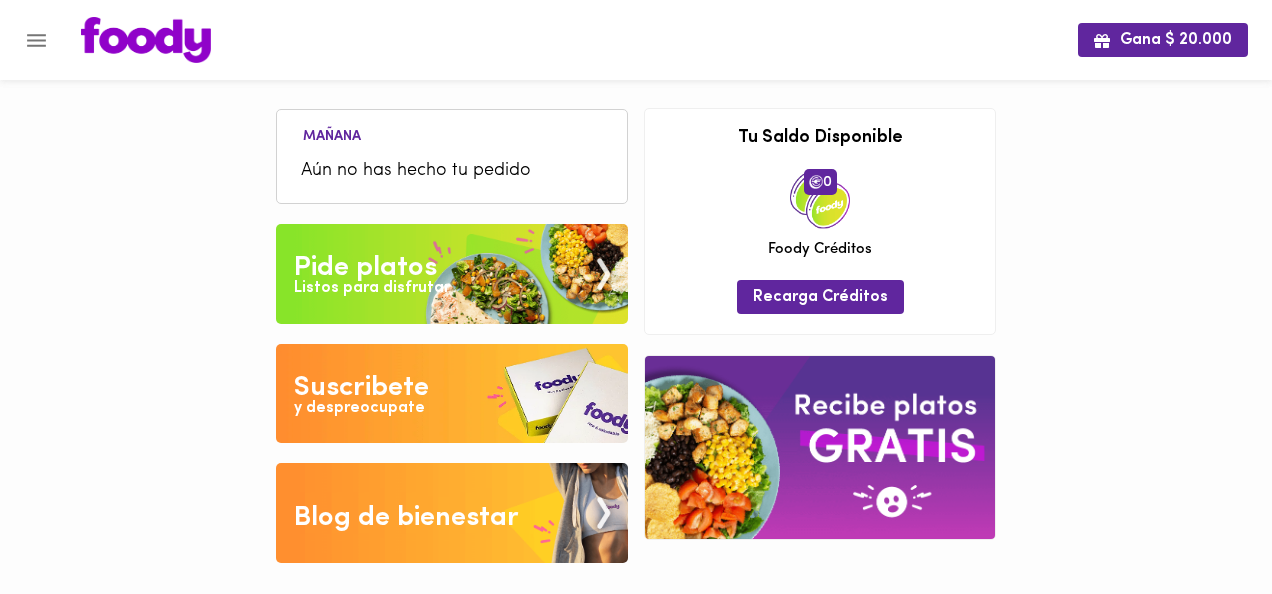 click on "Pide platos" at bounding box center [365, 268] 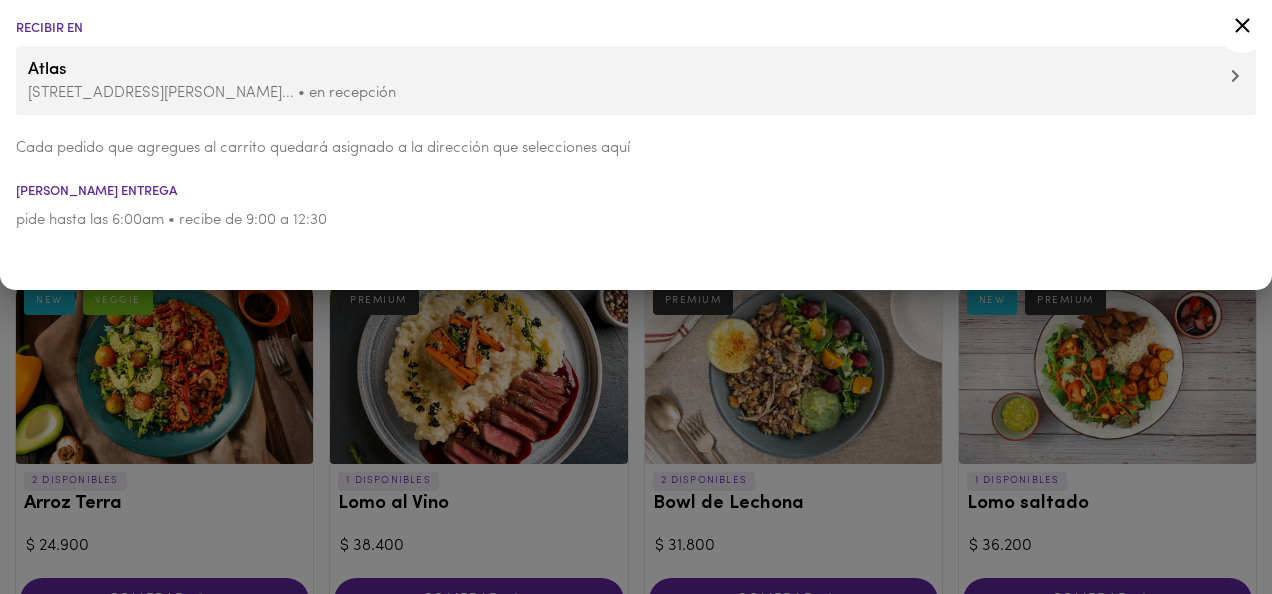 click 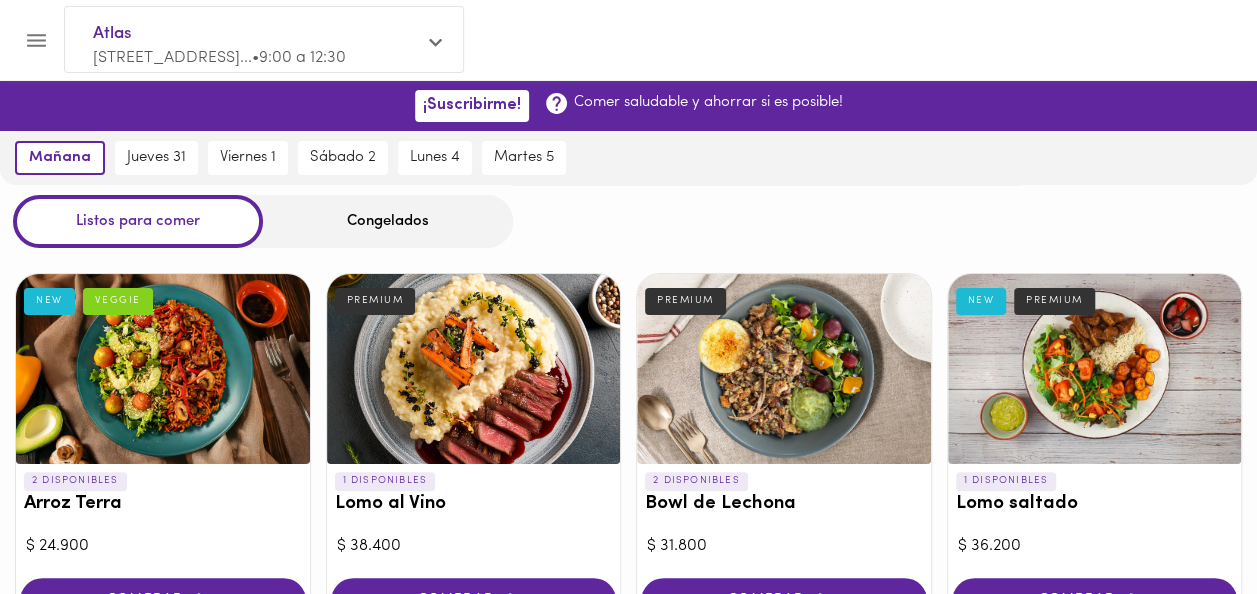 click on "Congelados" at bounding box center [388, 221] 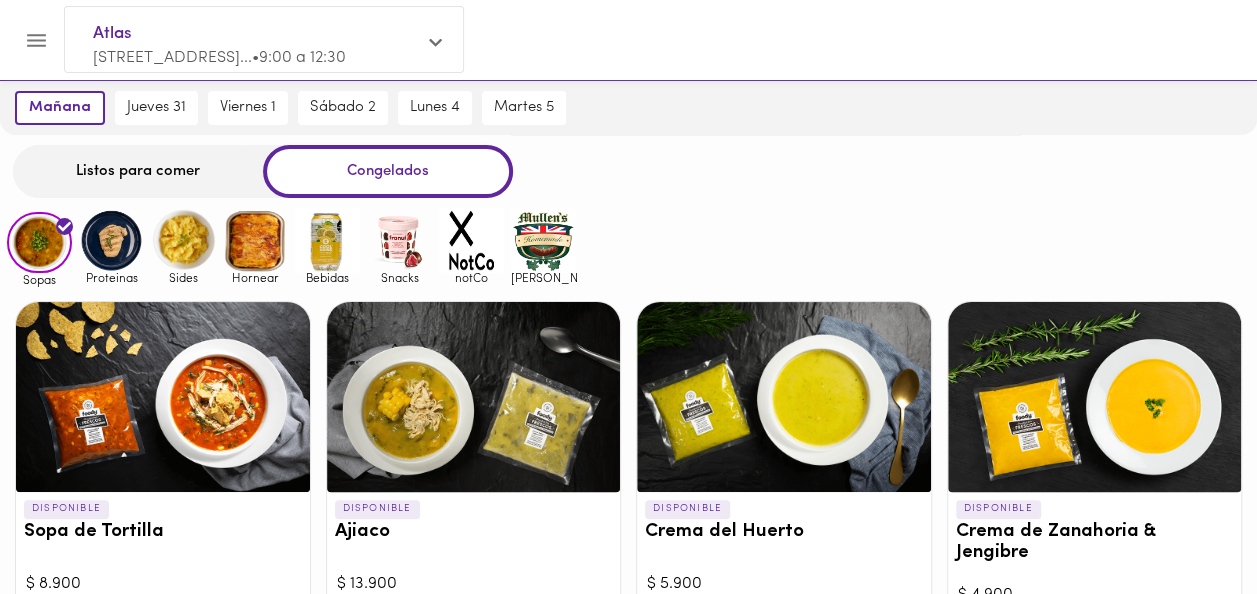scroll, scrollTop: 47, scrollLeft: 0, axis: vertical 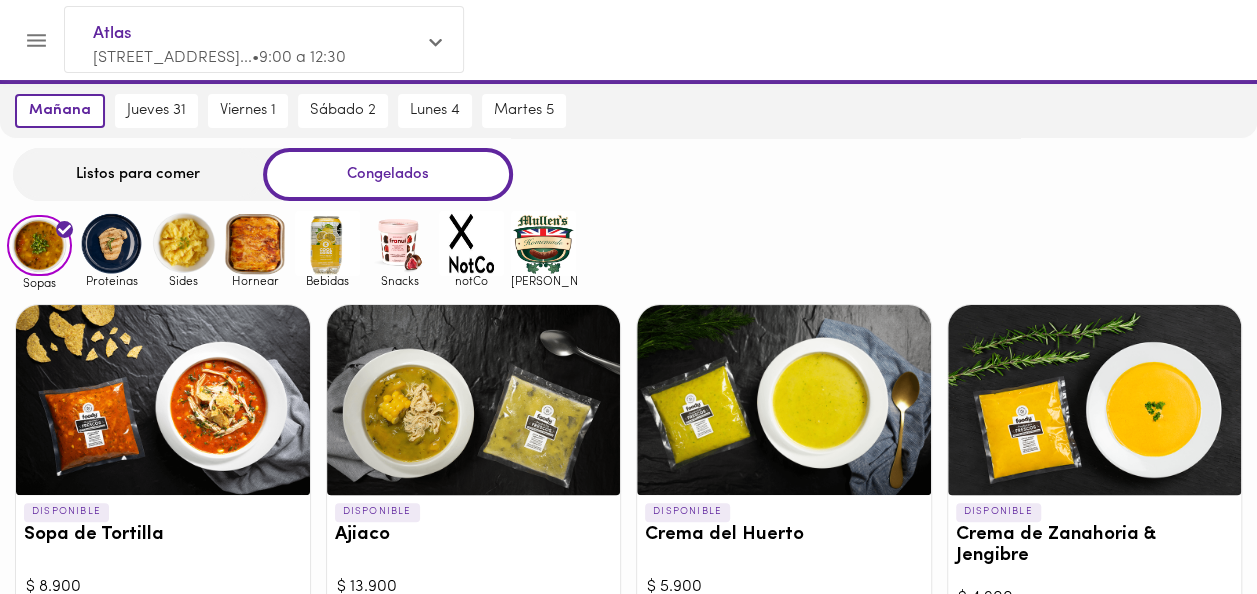click at bounding box center [111, 243] 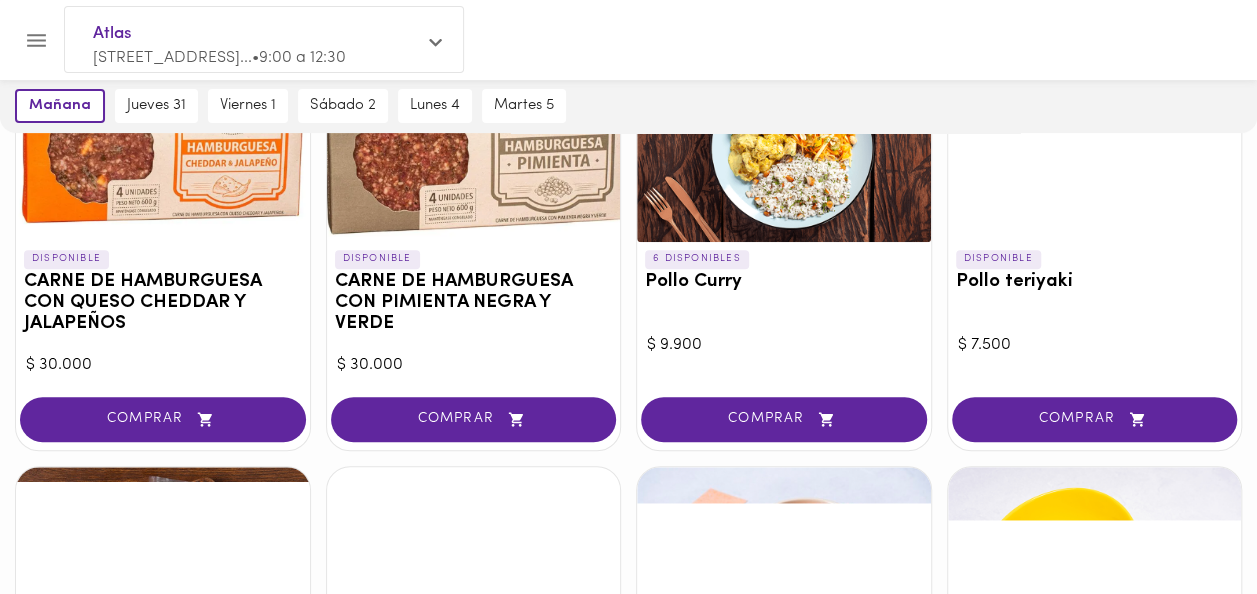 scroll, scrollTop: 0, scrollLeft: 0, axis: both 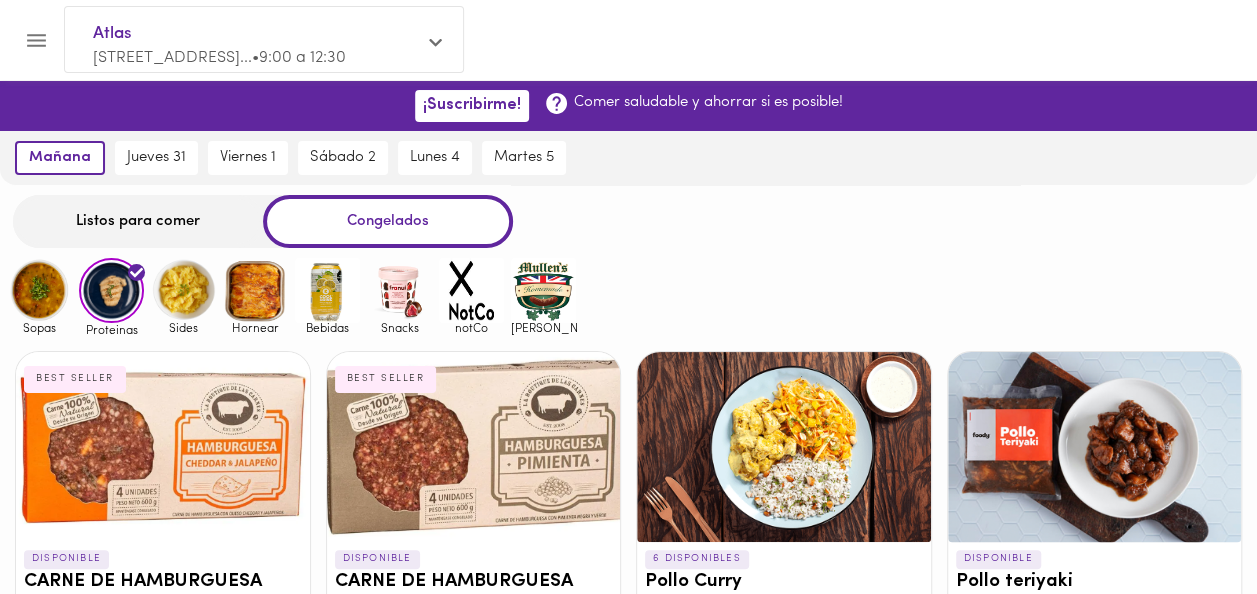 click at bounding box center [183, 290] 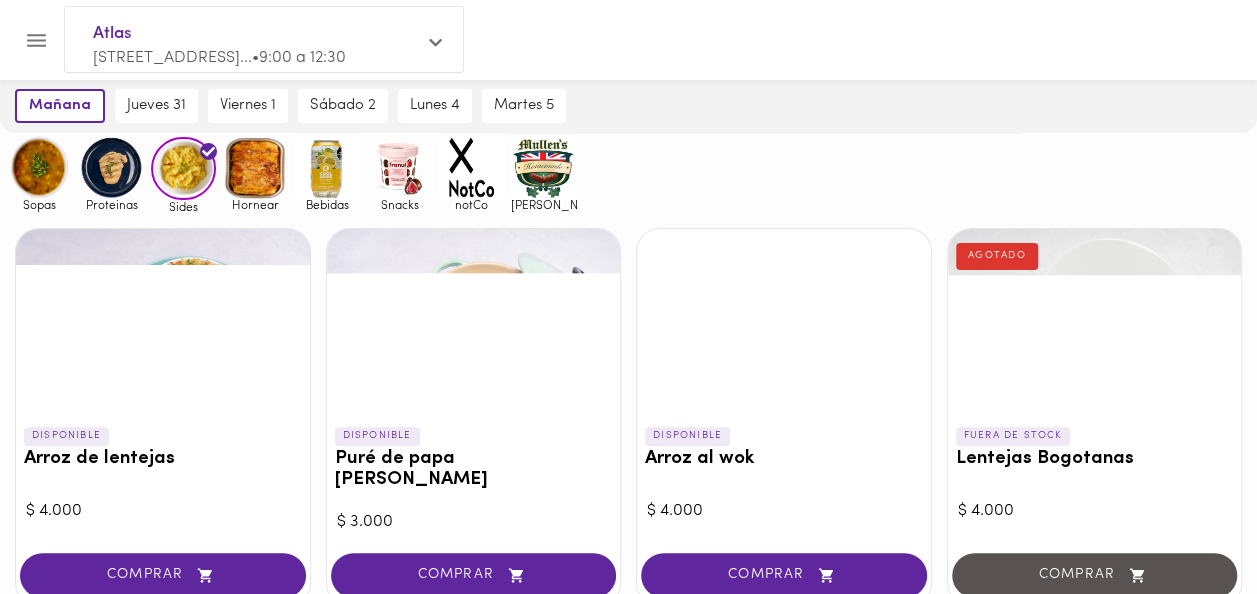 scroll, scrollTop: 0, scrollLeft: 0, axis: both 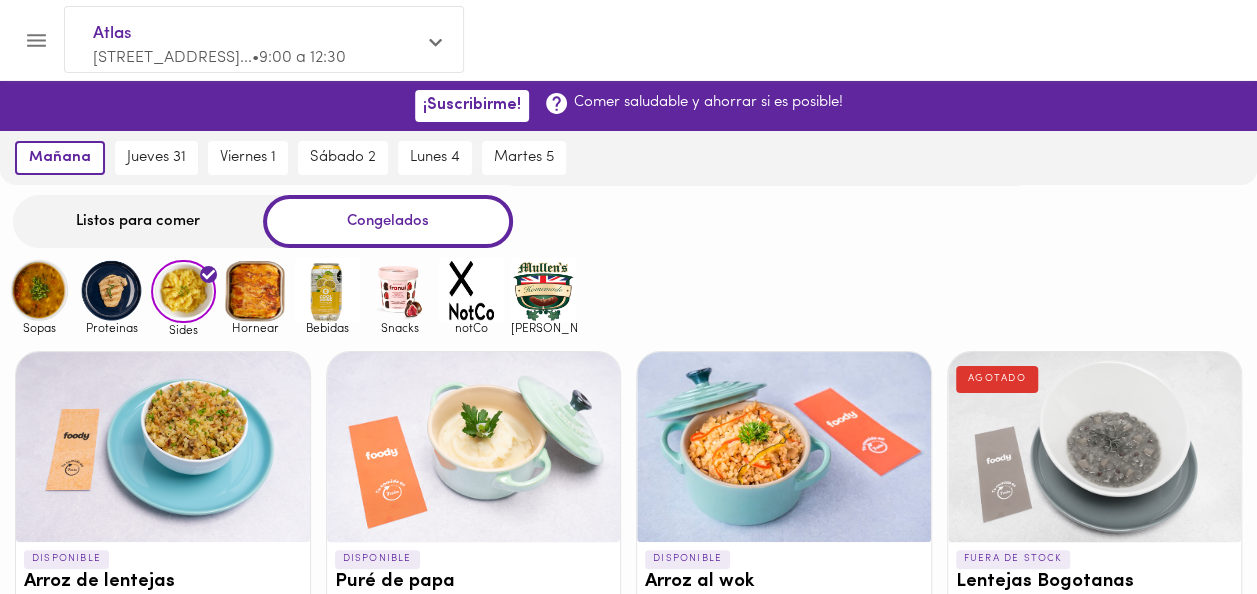 click at bounding box center (255, 290) 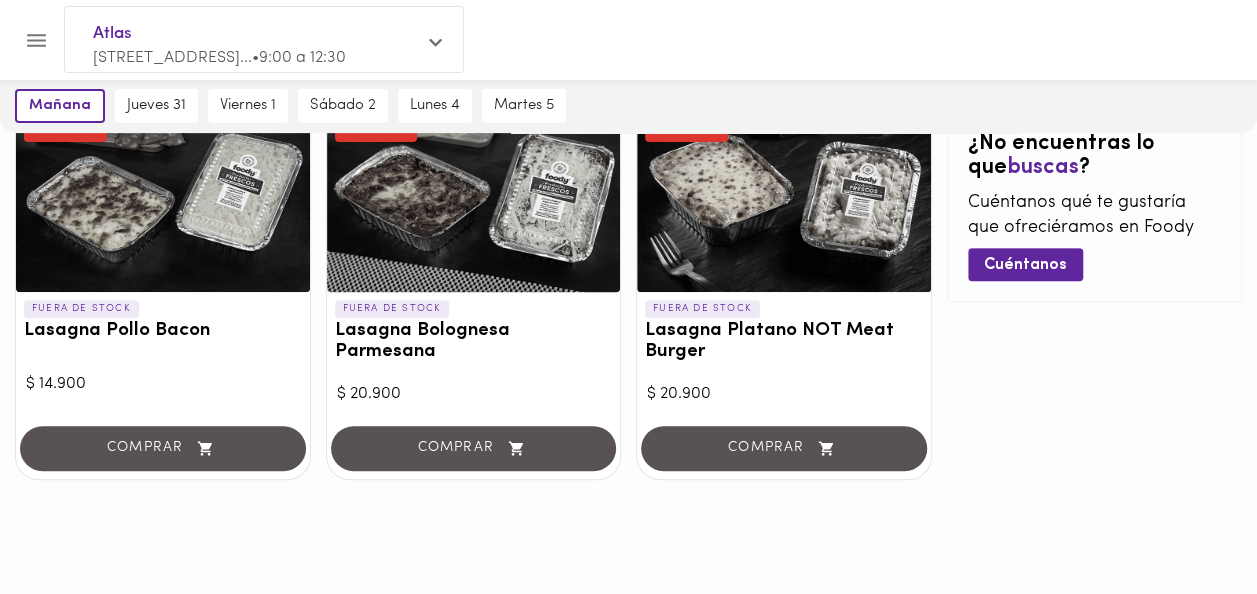 scroll, scrollTop: 0, scrollLeft: 0, axis: both 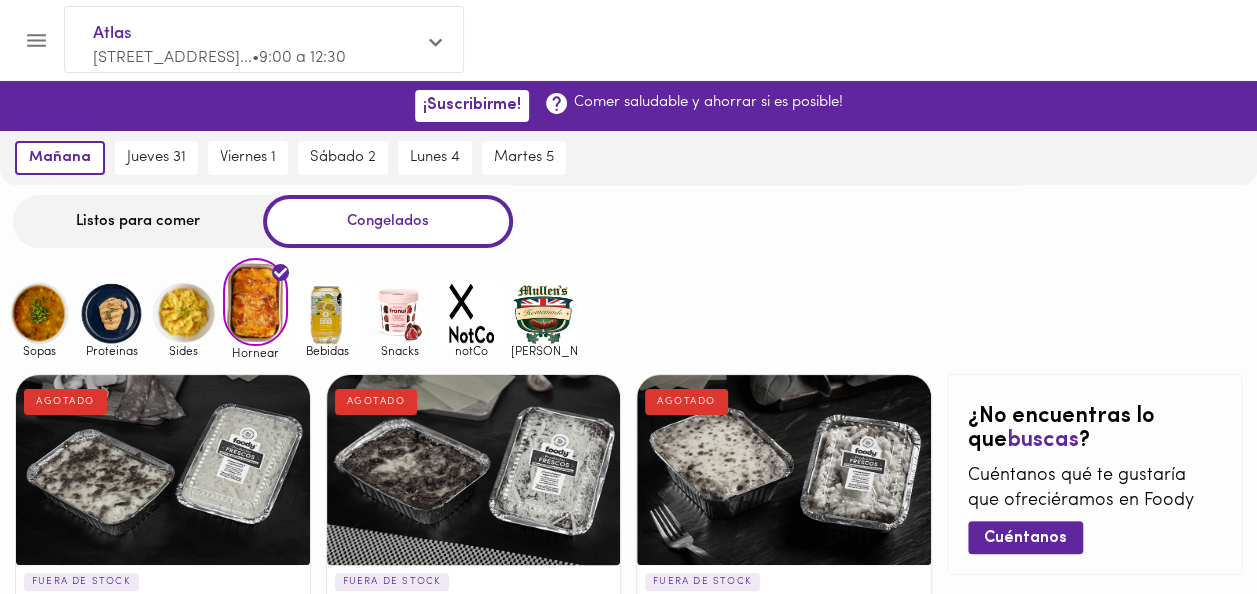 click at bounding box center (327, 313) 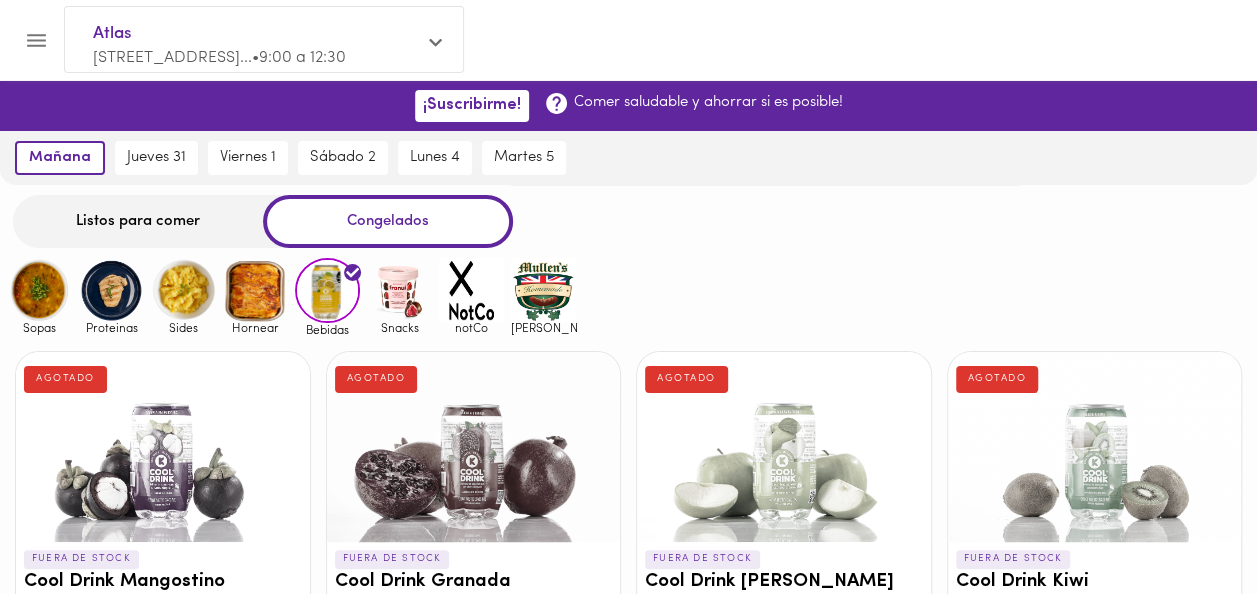 click at bounding box center [399, 290] 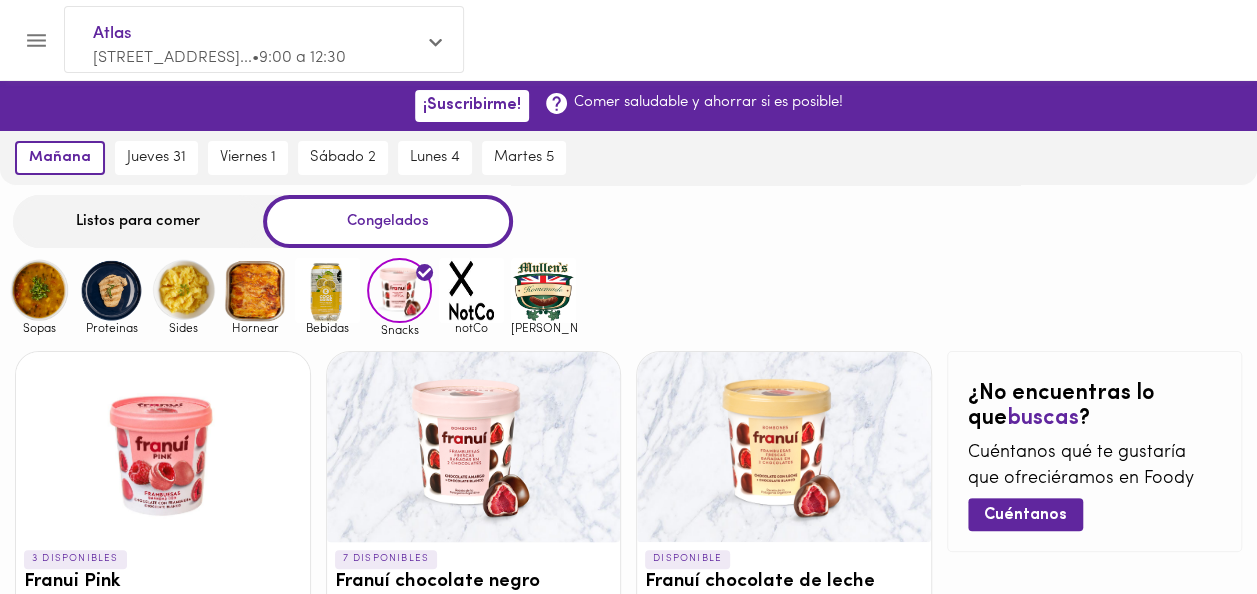 click at bounding box center [471, 290] 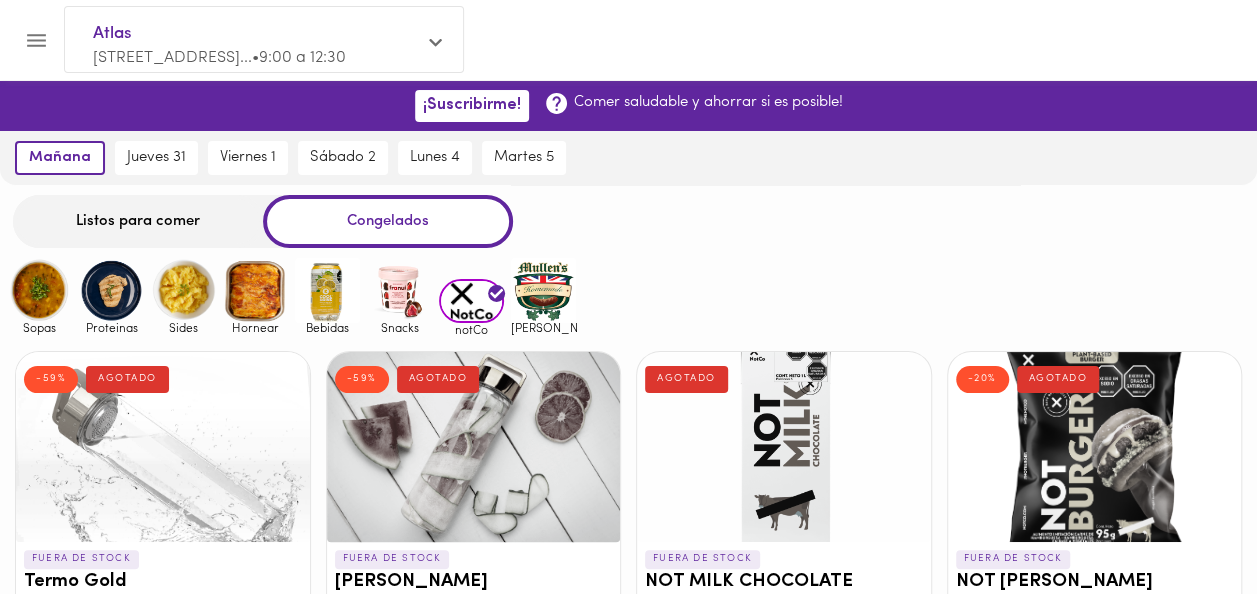 click at bounding box center (543, 290) 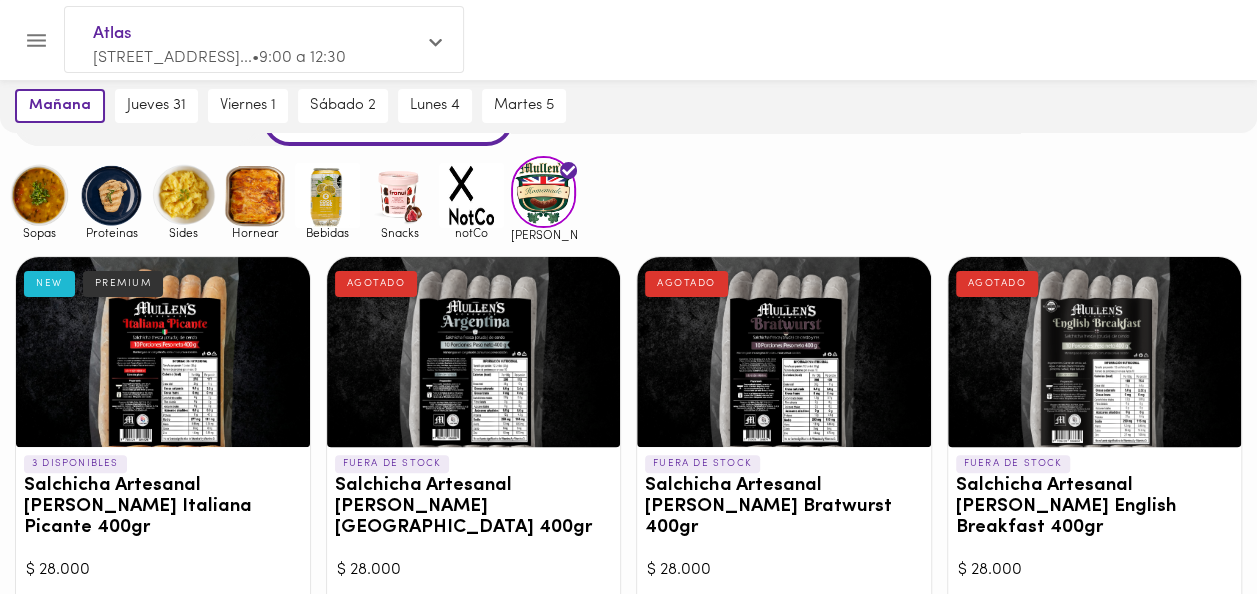 scroll, scrollTop: 0, scrollLeft: 0, axis: both 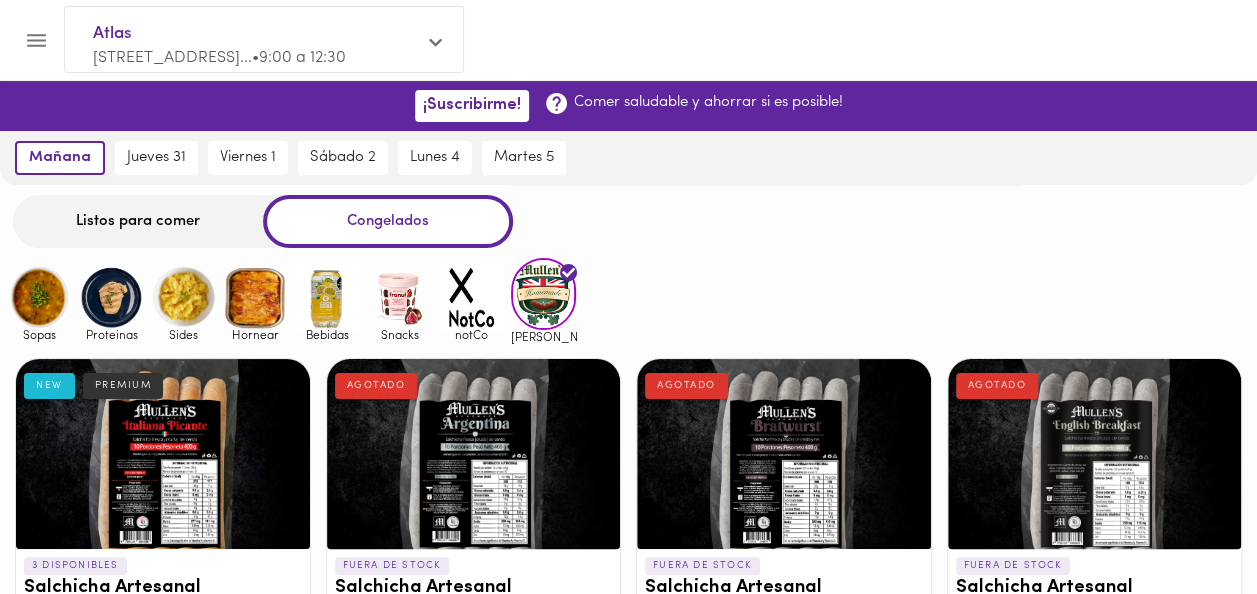 click at bounding box center (111, 297) 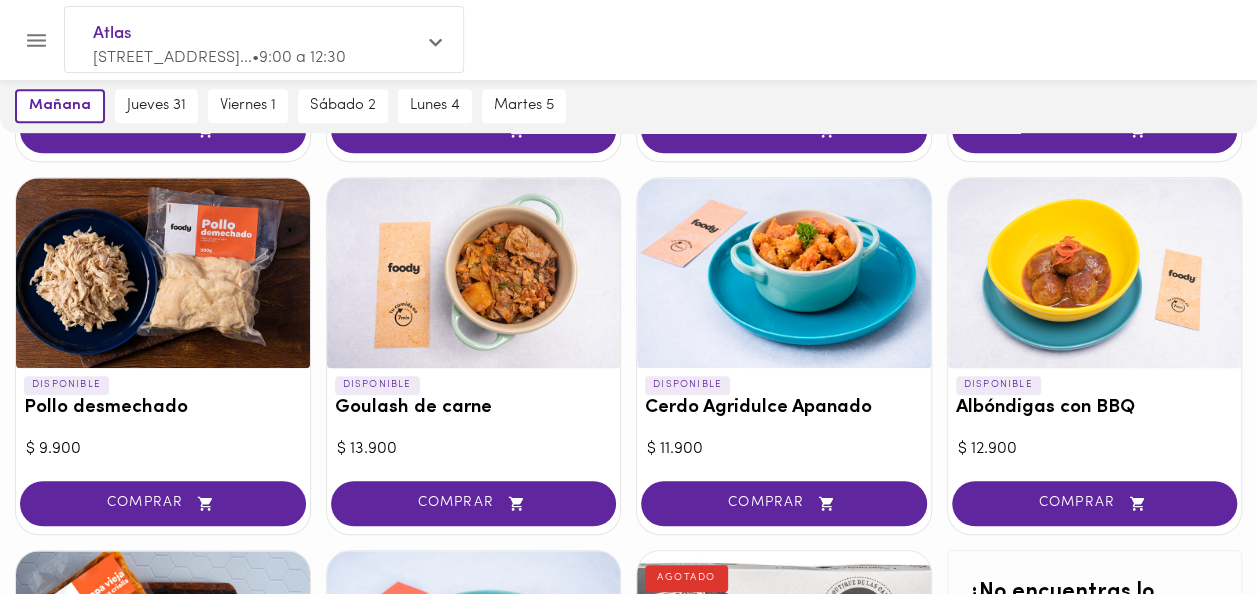 scroll, scrollTop: 700, scrollLeft: 0, axis: vertical 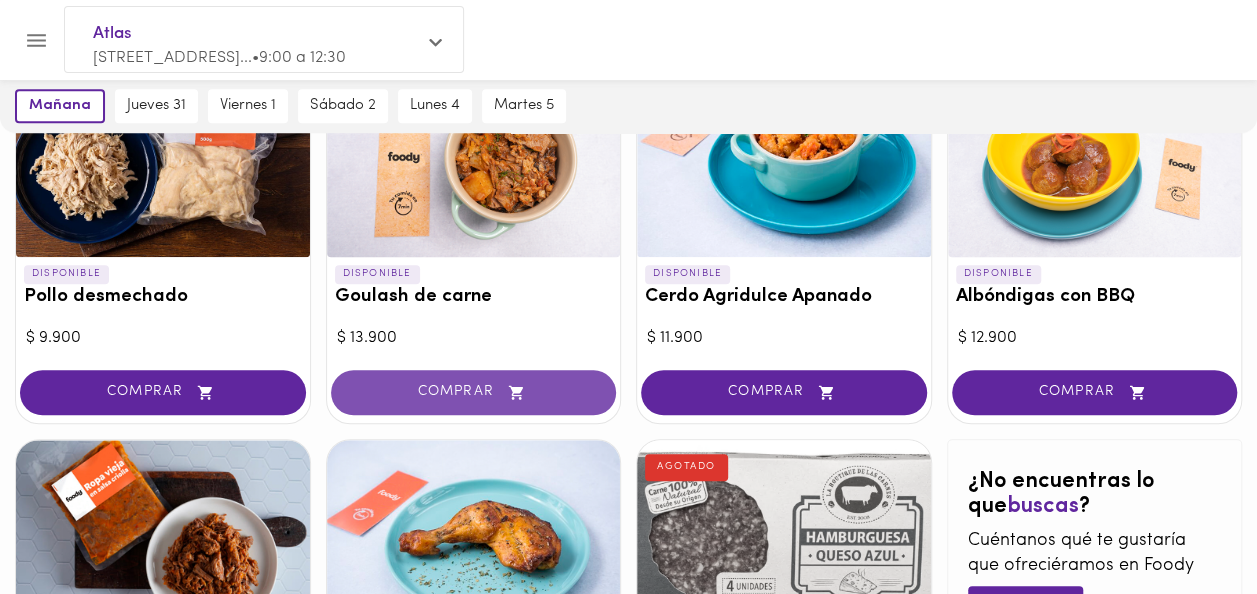 click on "COMPRAR" at bounding box center [474, 392] 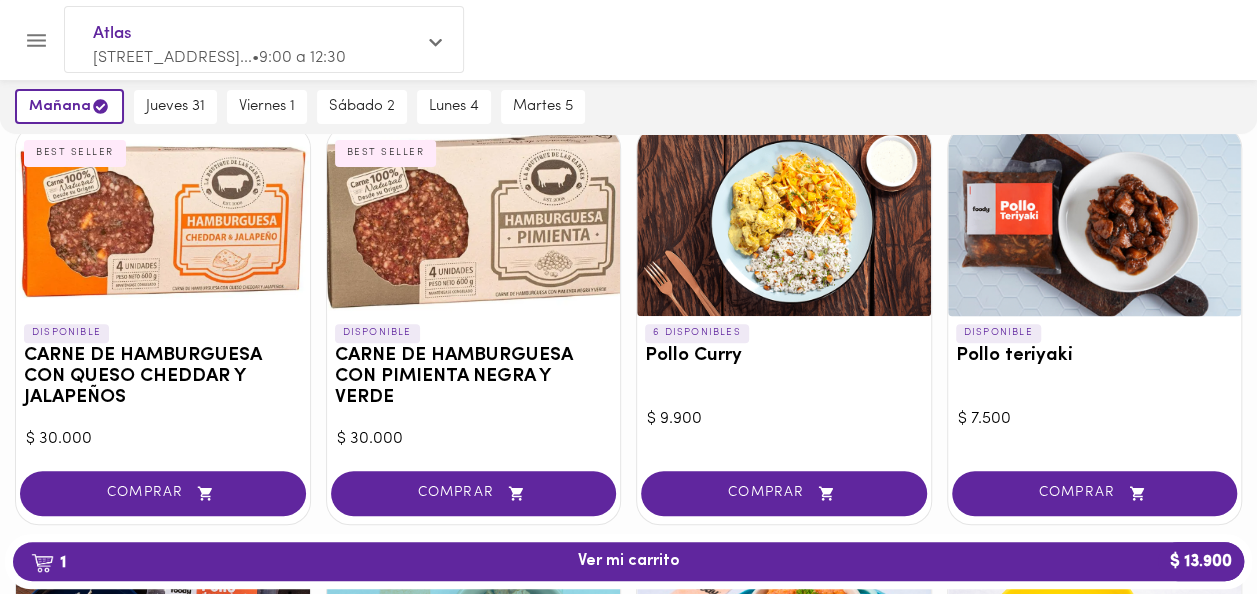 scroll, scrollTop: 101, scrollLeft: 0, axis: vertical 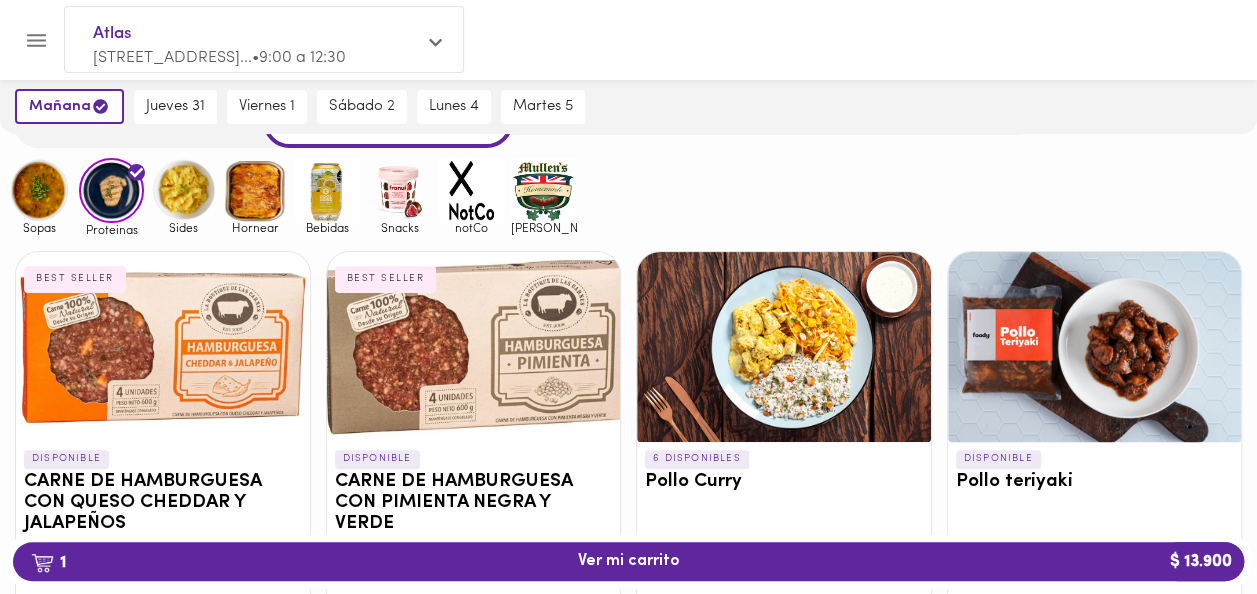 click at bounding box center (183, 190) 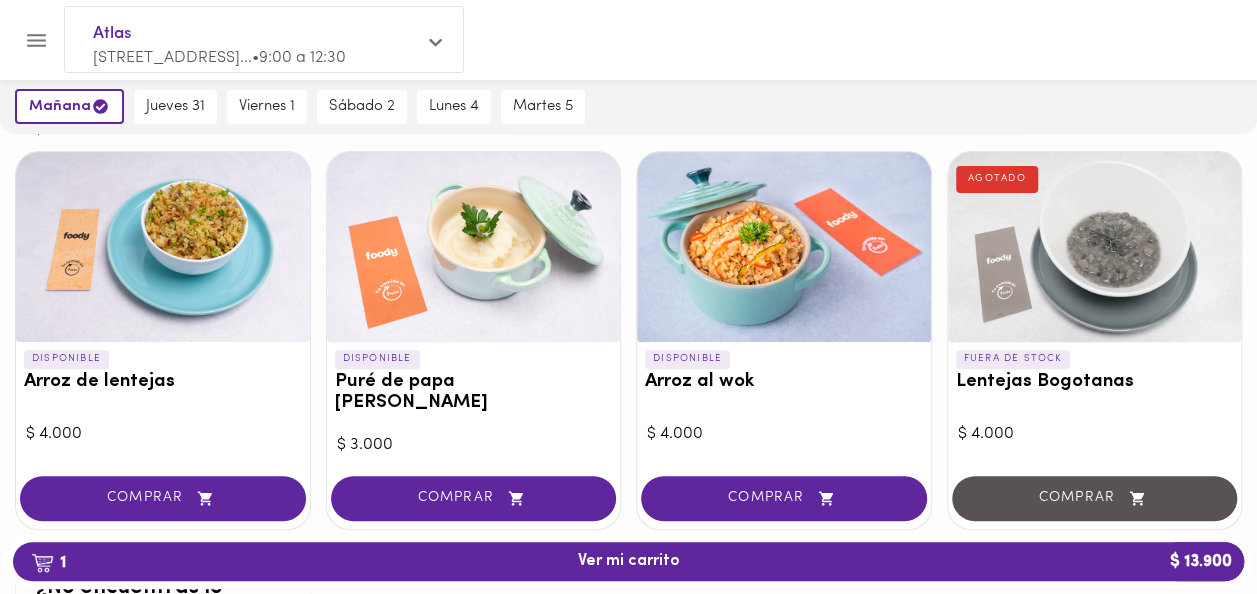 scroll, scrollTop: 200, scrollLeft: 0, axis: vertical 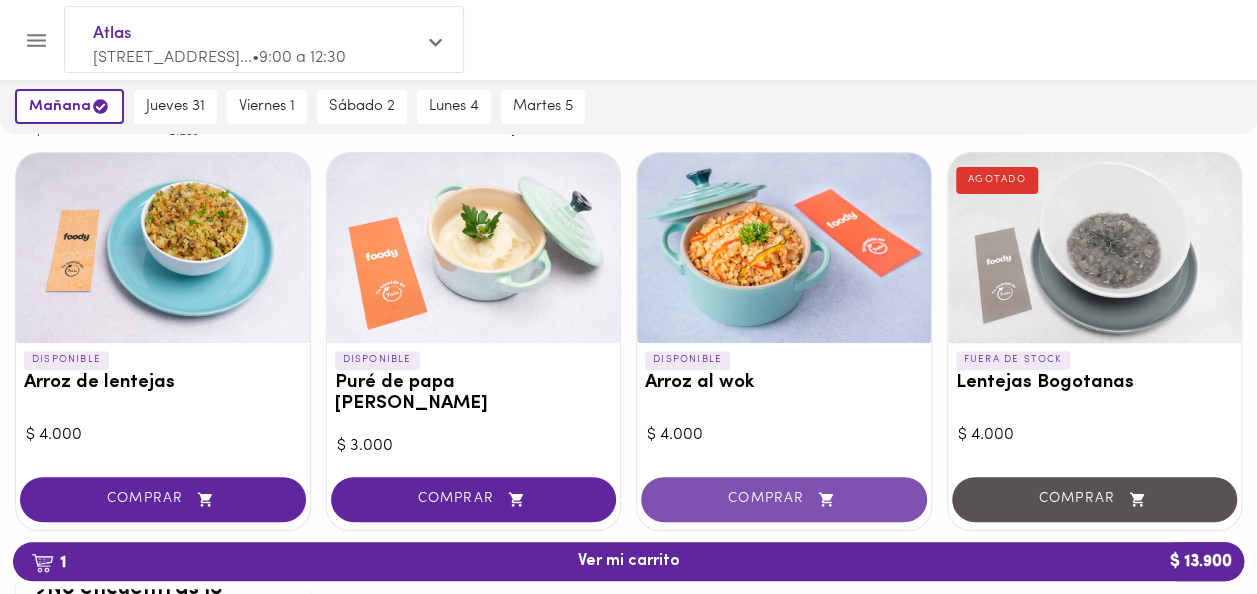 click on "COMPRAR" at bounding box center (784, 499) 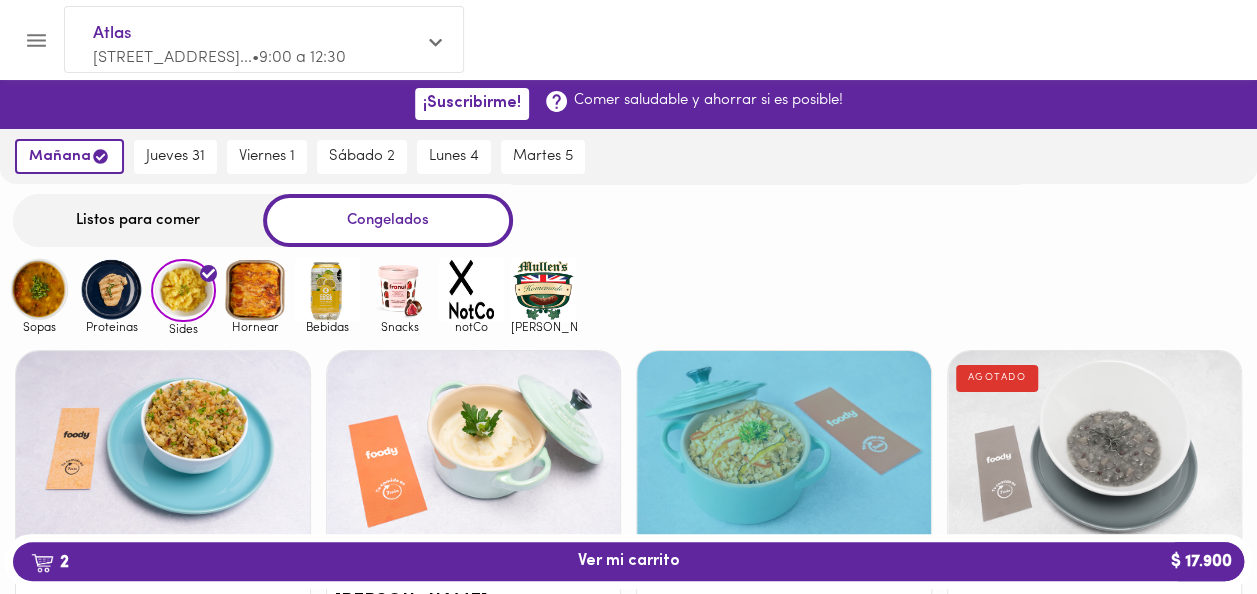 scroll, scrollTop: 0, scrollLeft: 0, axis: both 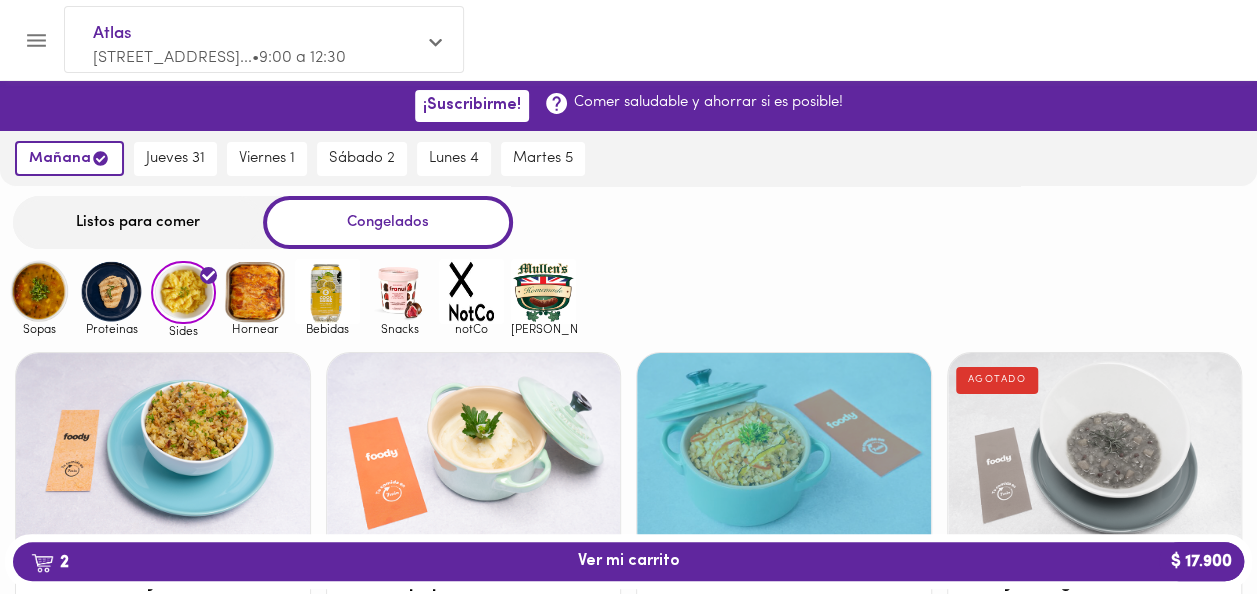 click at bounding box center [39, 291] 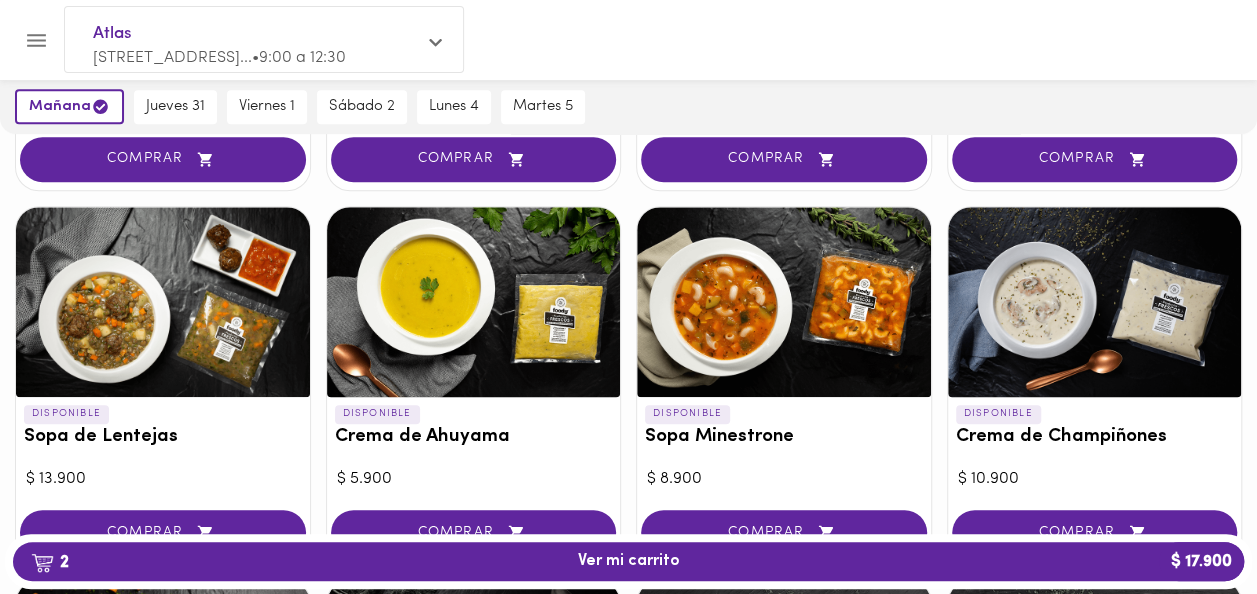 scroll, scrollTop: 600, scrollLeft: 0, axis: vertical 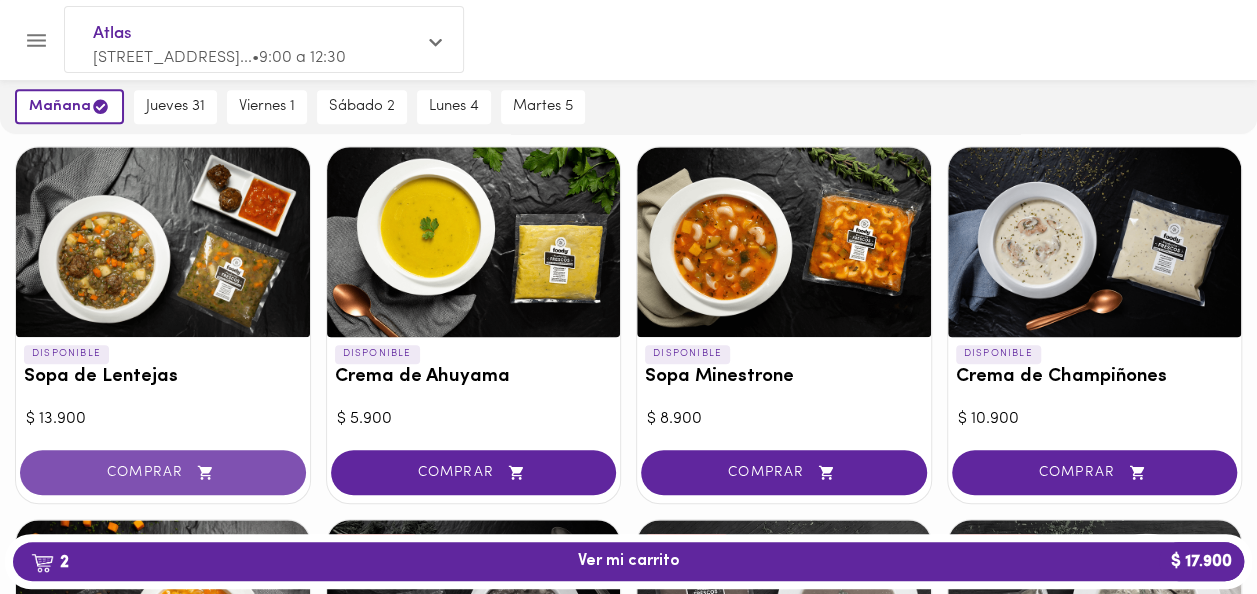 click on "COMPRAR" at bounding box center [163, 472] 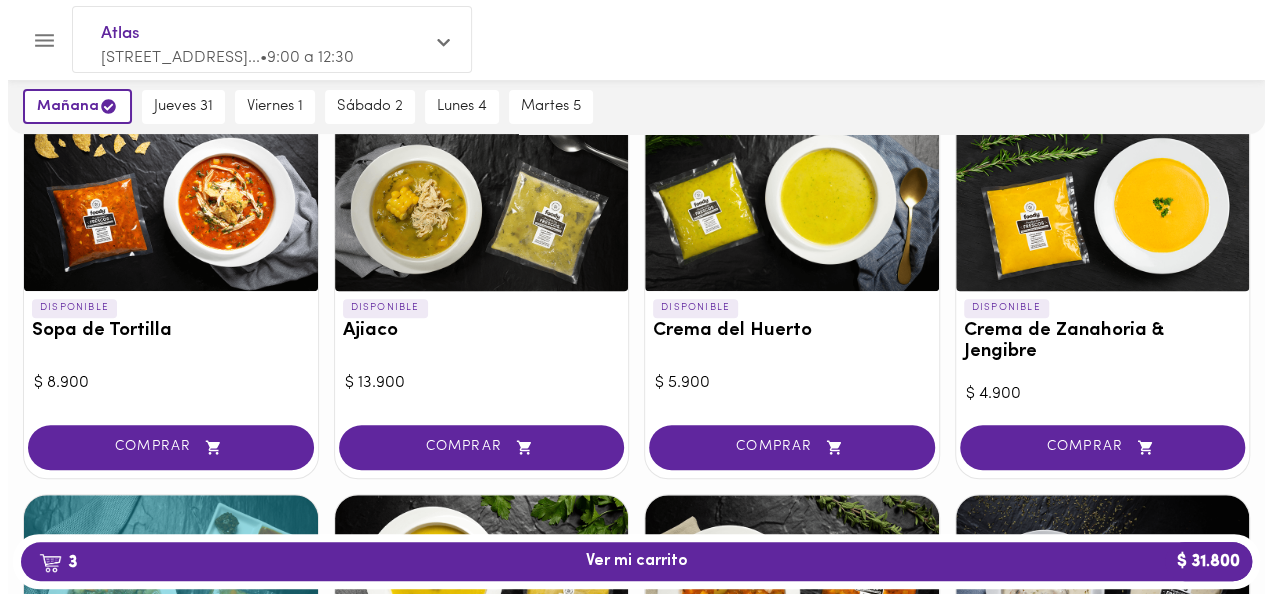 scroll, scrollTop: 100, scrollLeft: 0, axis: vertical 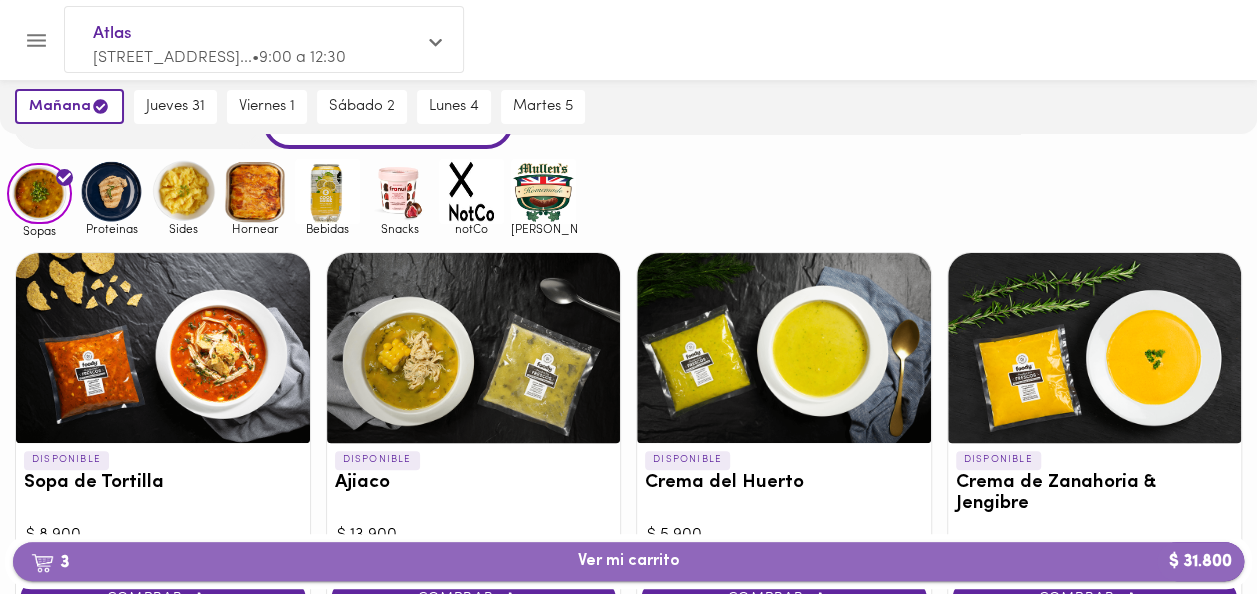 click on "3 Ver mi carrito $ 31.800" at bounding box center (629, 561) 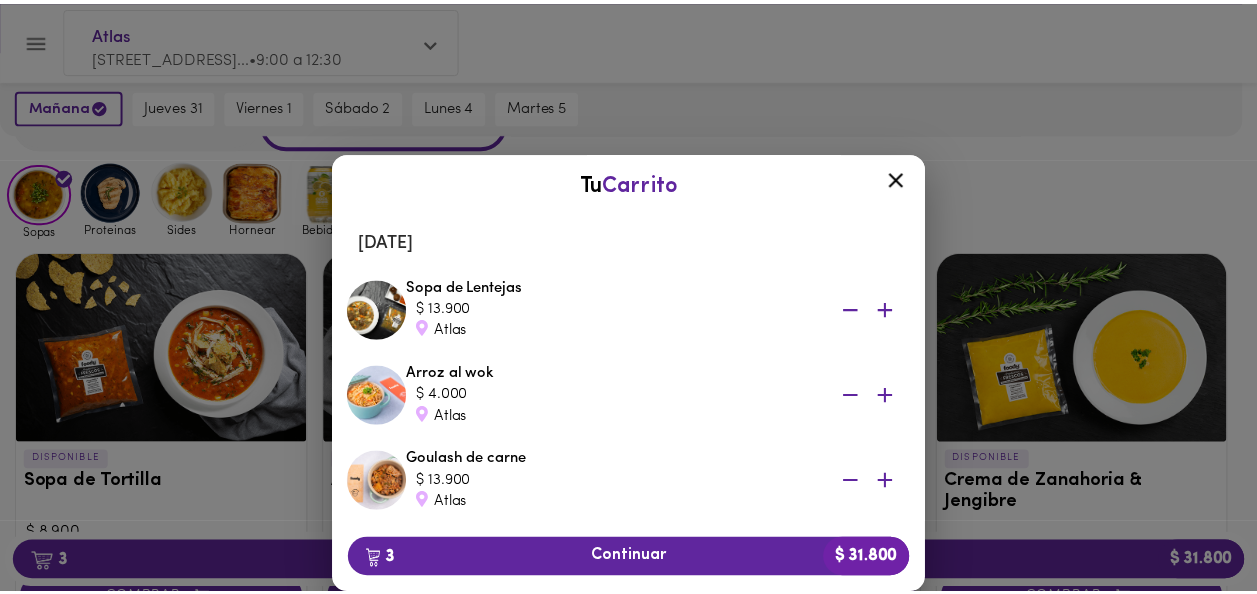 scroll, scrollTop: 0, scrollLeft: 0, axis: both 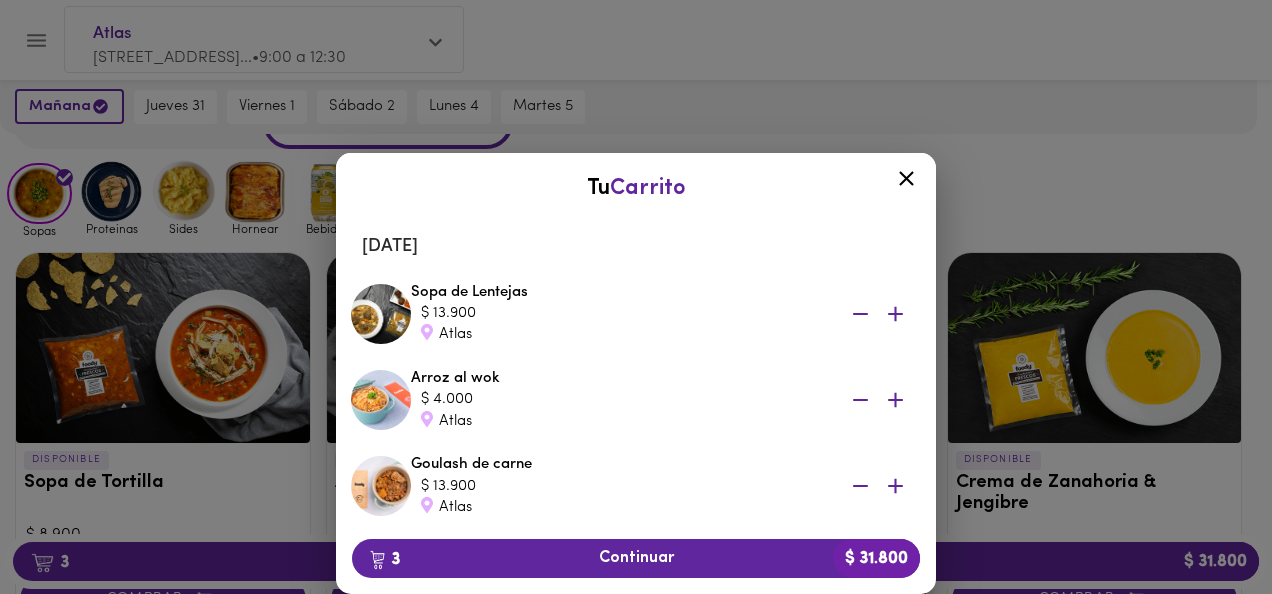 click 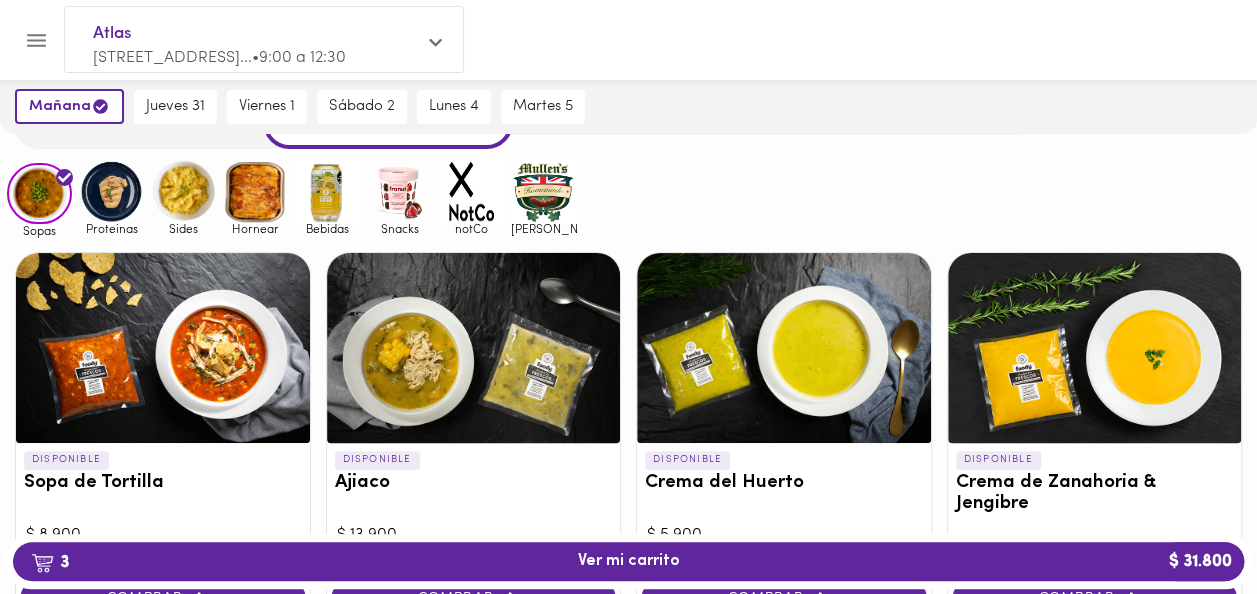 scroll, scrollTop: 0, scrollLeft: 0, axis: both 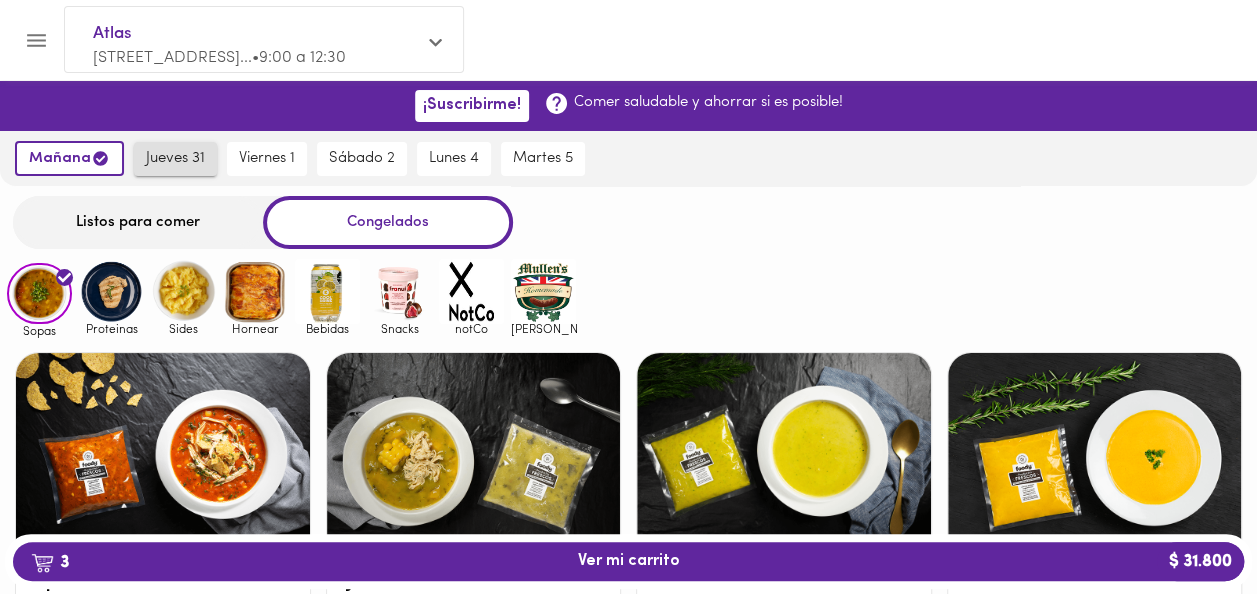 click on "jueves 31" at bounding box center [175, 159] 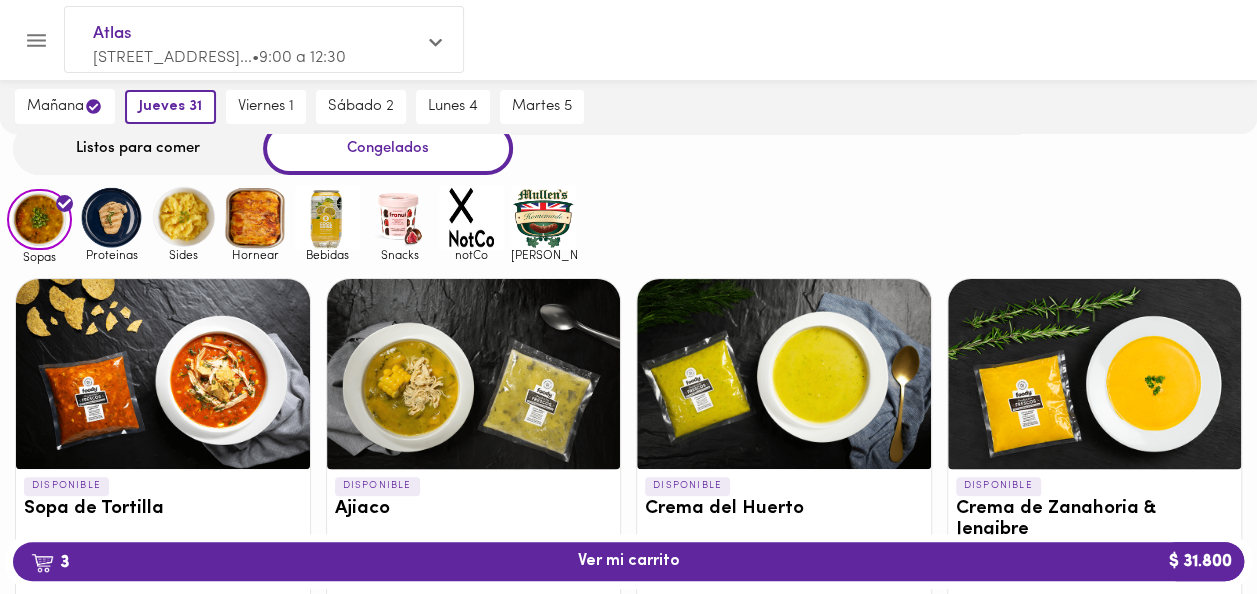 scroll, scrollTop: 0, scrollLeft: 0, axis: both 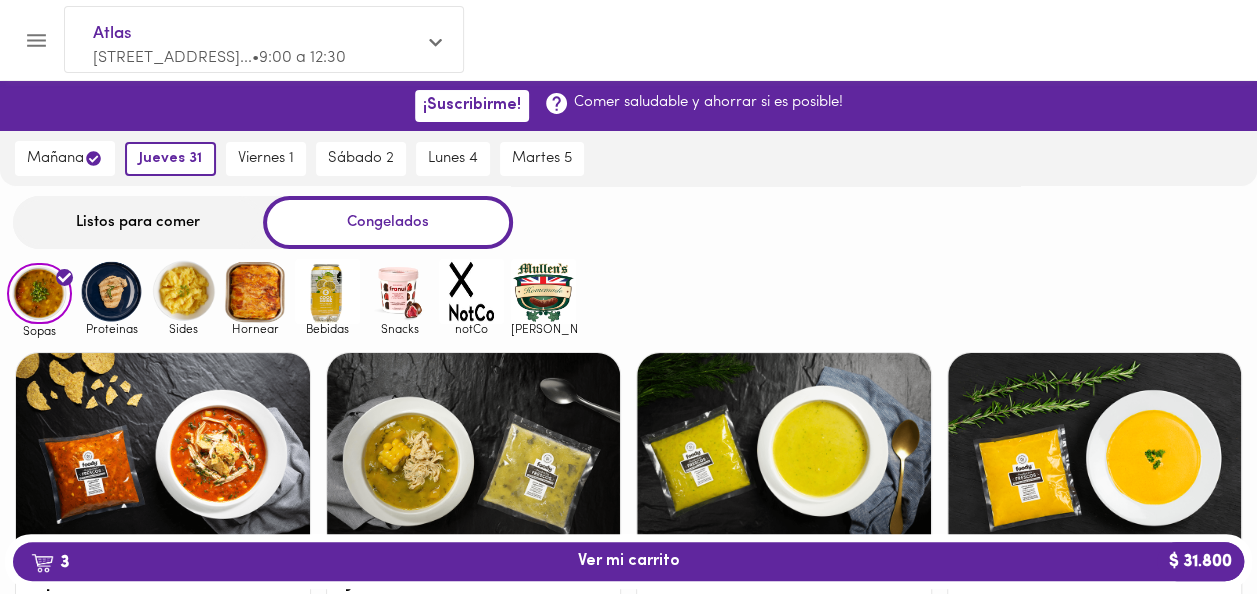 drag, startPoint x: 134, startPoint y: 234, endPoint x: 145, endPoint y: 228, distance: 12.529964 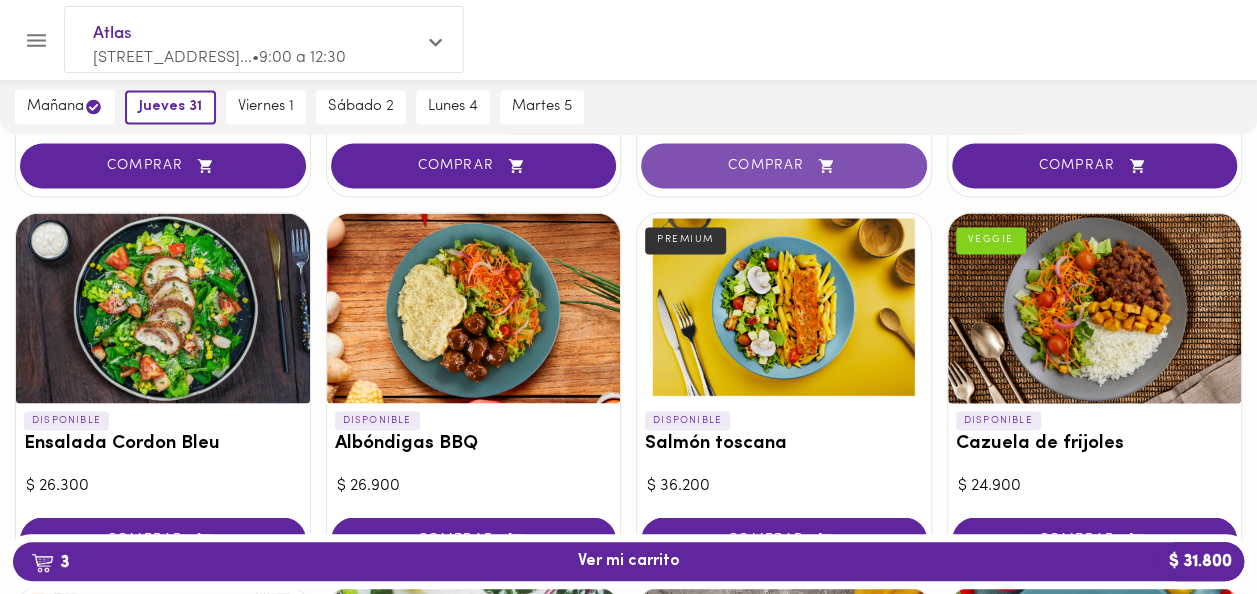 scroll, scrollTop: 1600, scrollLeft: 0, axis: vertical 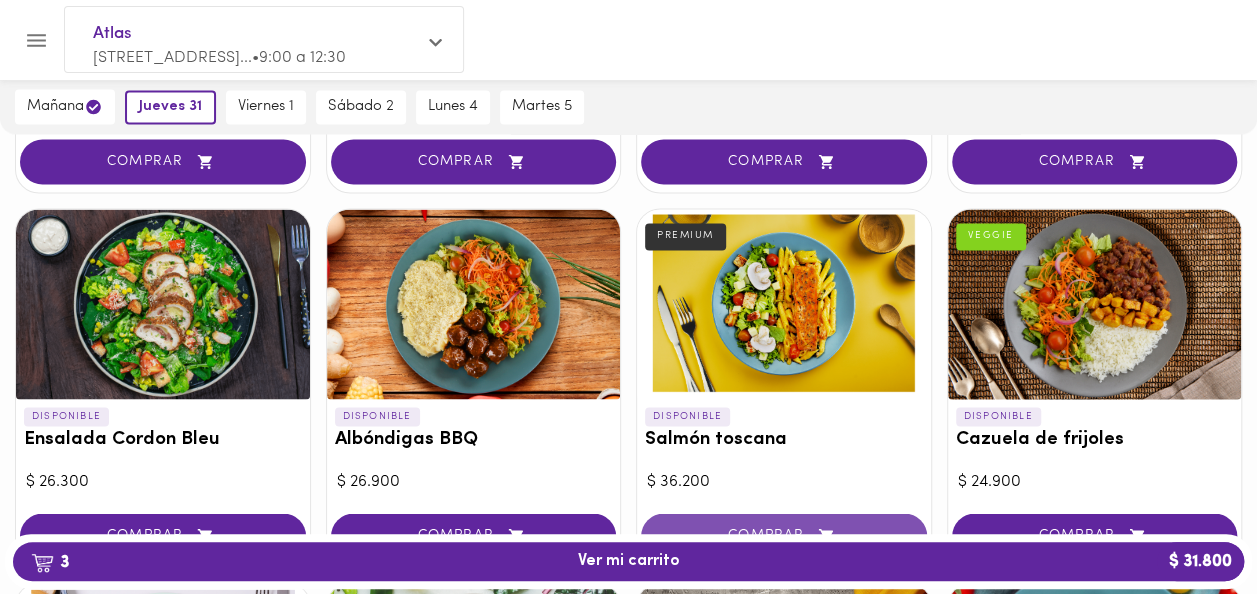 click on "COMPRAR" at bounding box center (784, 535) 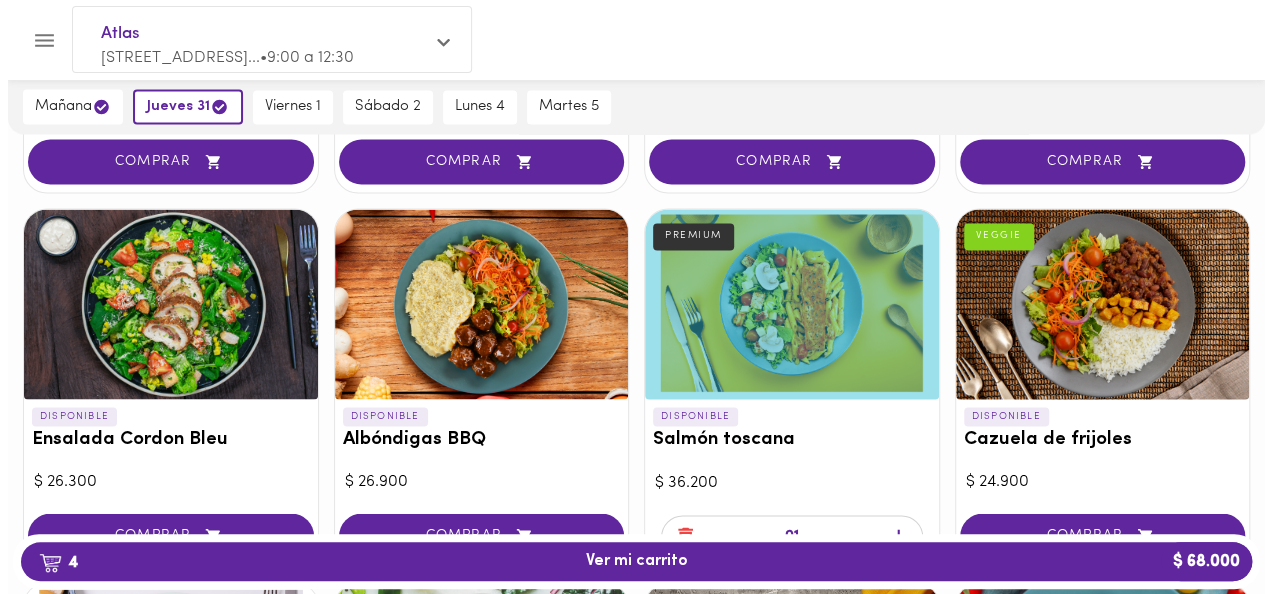 scroll, scrollTop: 1900, scrollLeft: 0, axis: vertical 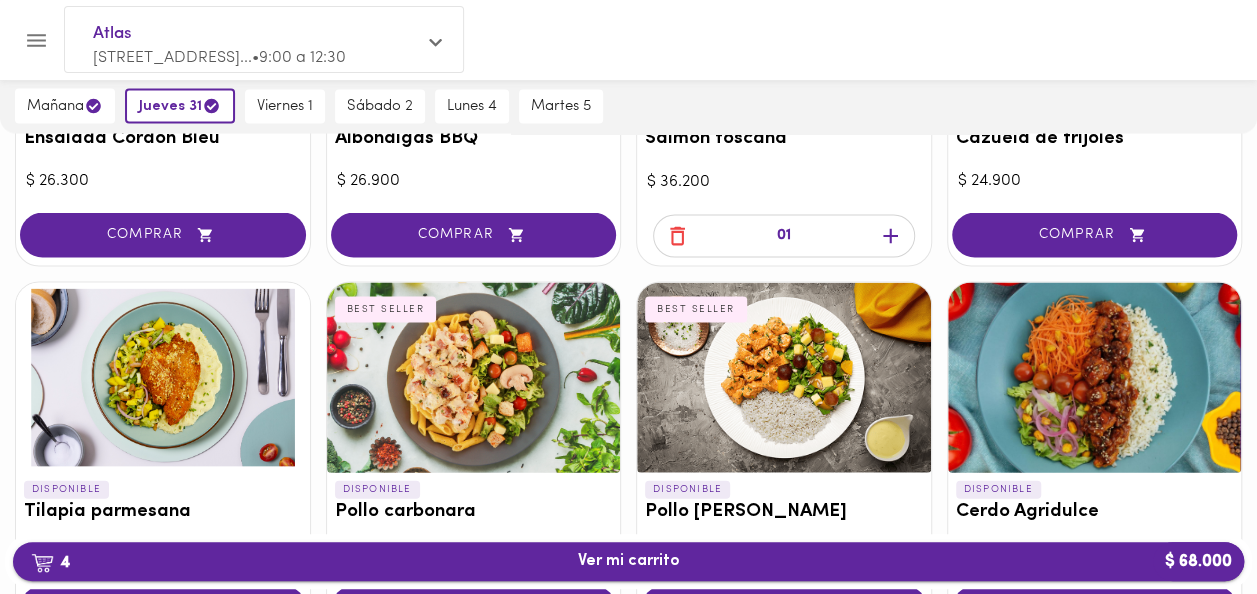 click on "4 Ver mi carrito $ 68.000" at bounding box center (629, 561) 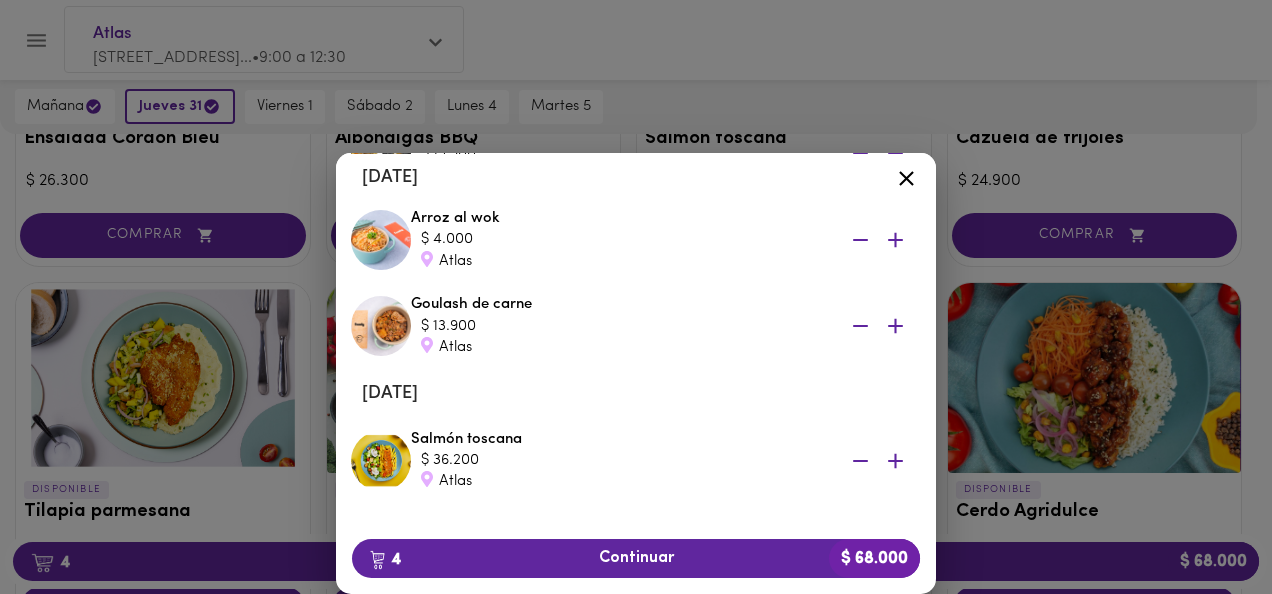 scroll, scrollTop: 200, scrollLeft: 0, axis: vertical 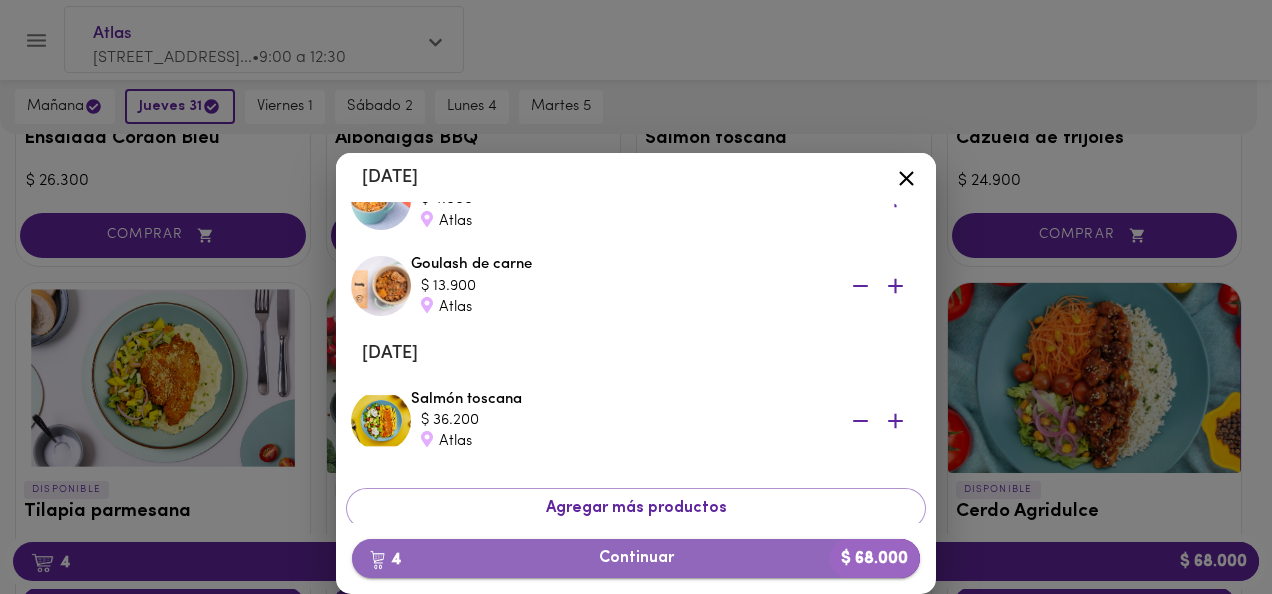 click on "4 Continuar $ 68.000" at bounding box center (636, 558) 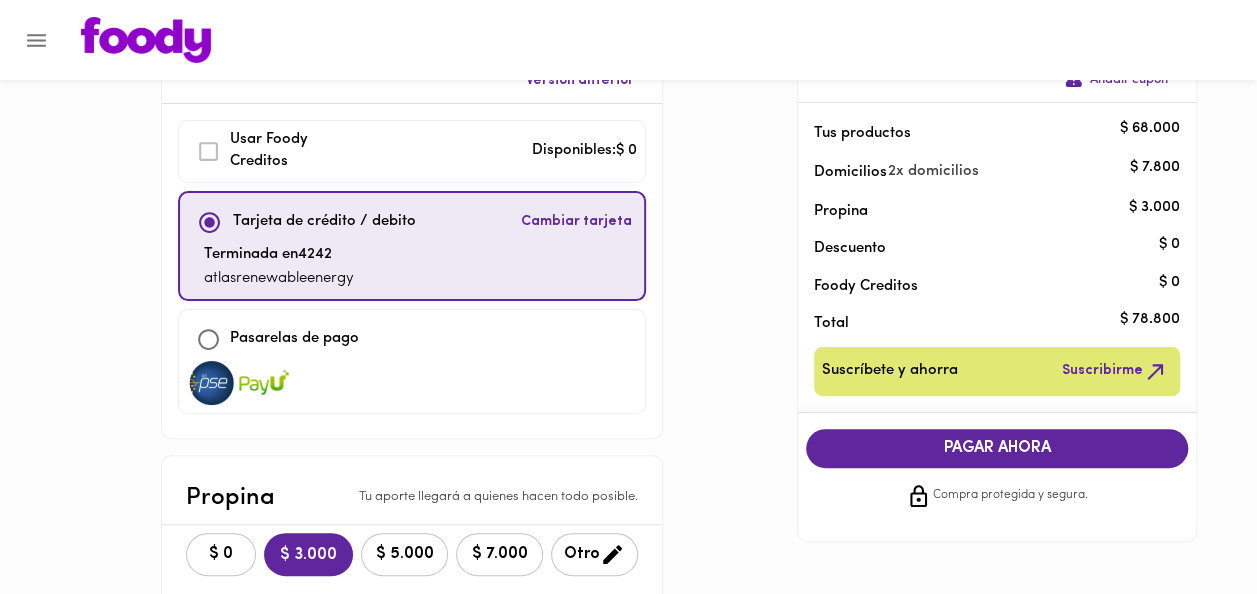 scroll, scrollTop: 200, scrollLeft: 0, axis: vertical 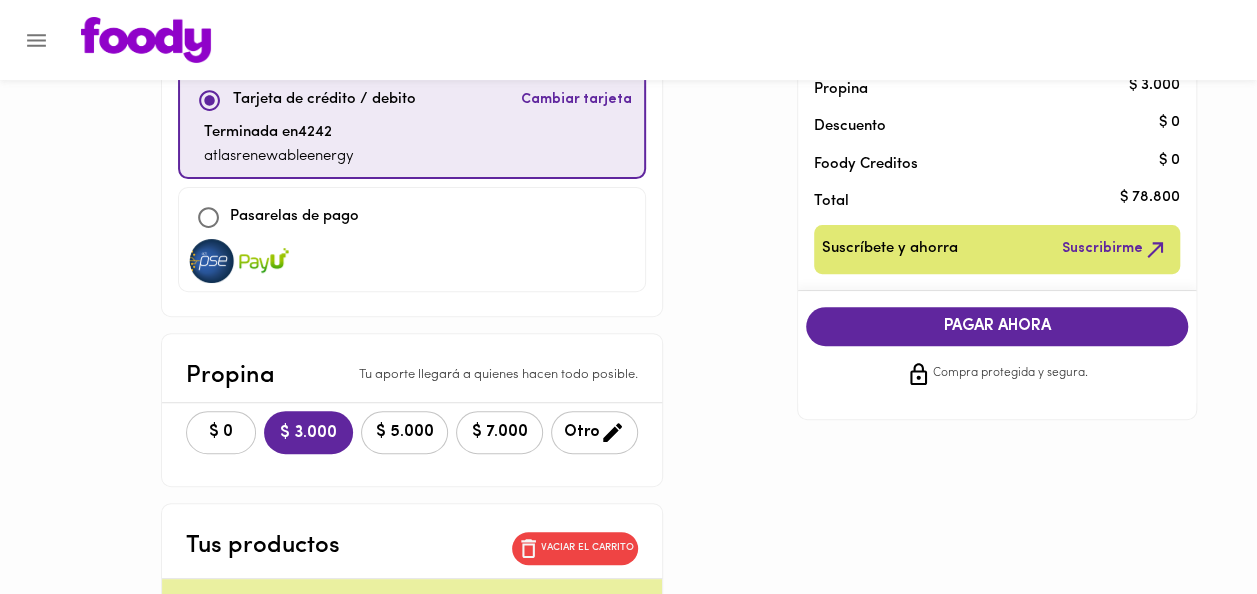 click on "$ 0" at bounding box center (221, 432) 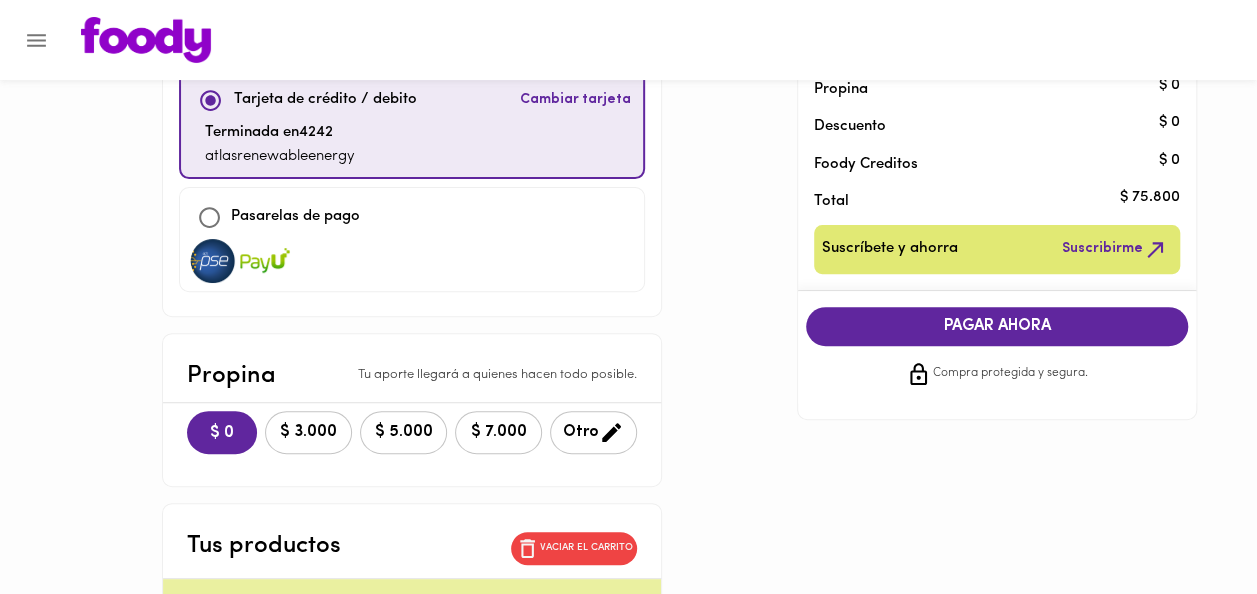 scroll, scrollTop: 0, scrollLeft: 0, axis: both 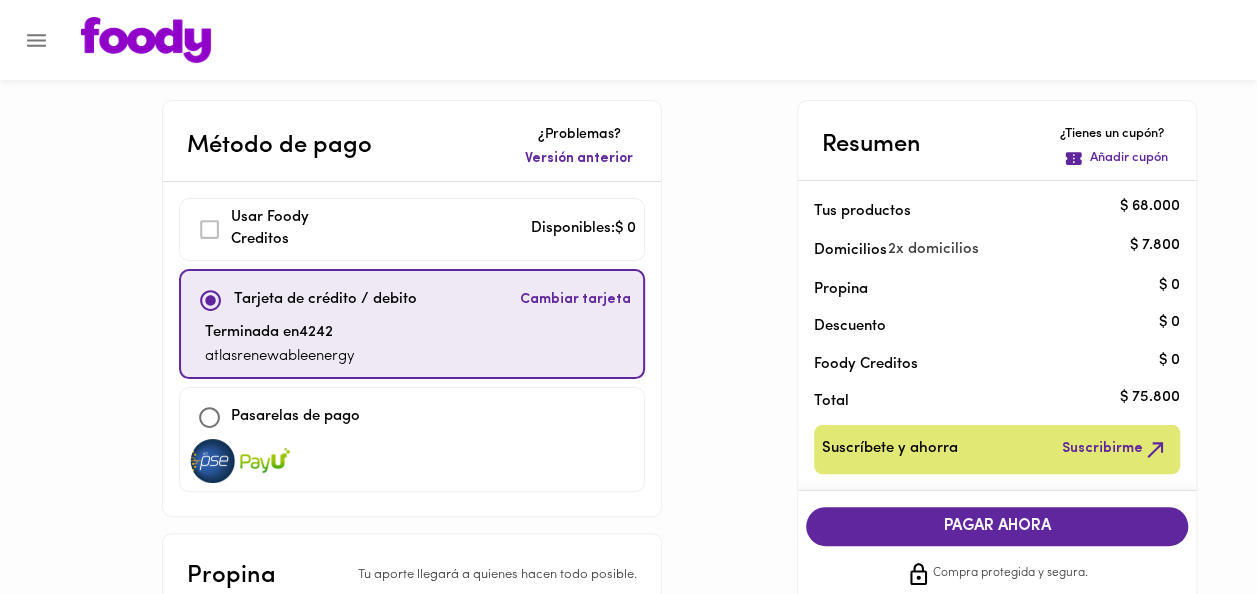click on "PAGAR AHORA" at bounding box center [997, 526] 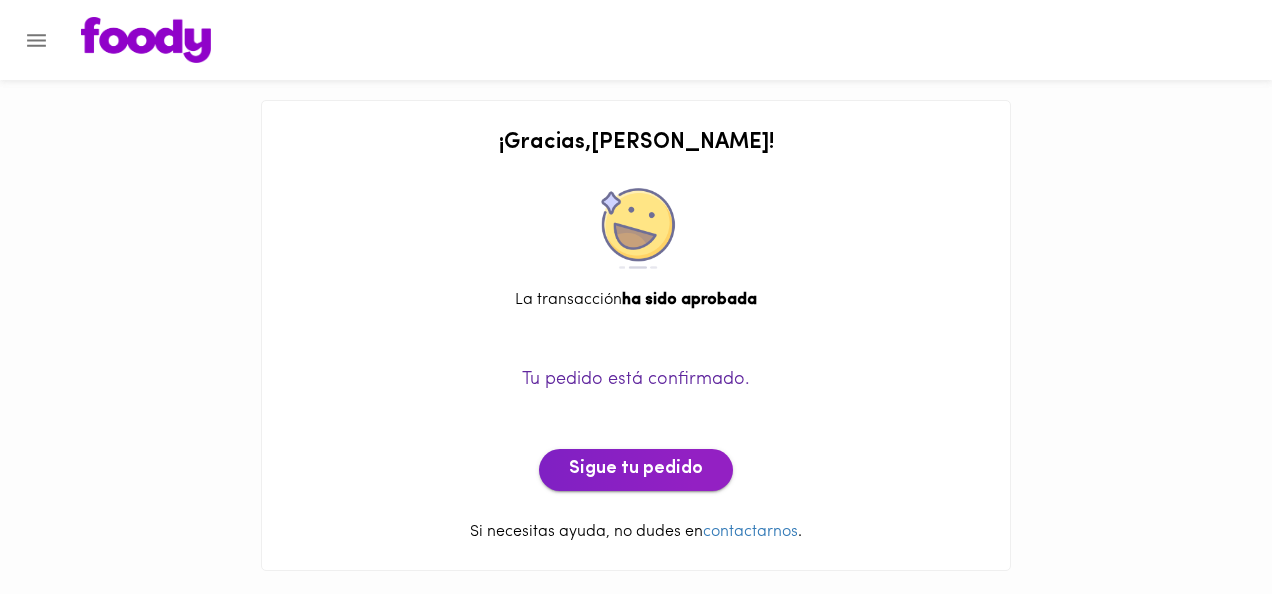 click on "Sigue tu pedido" at bounding box center [636, 470] 